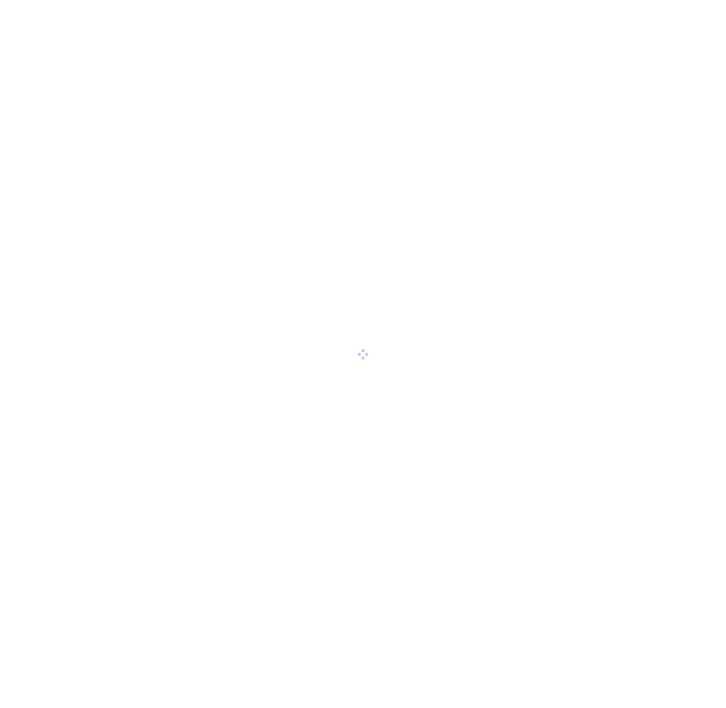 scroll, scrollTop: 0, scrollLeft: 0, axis: both 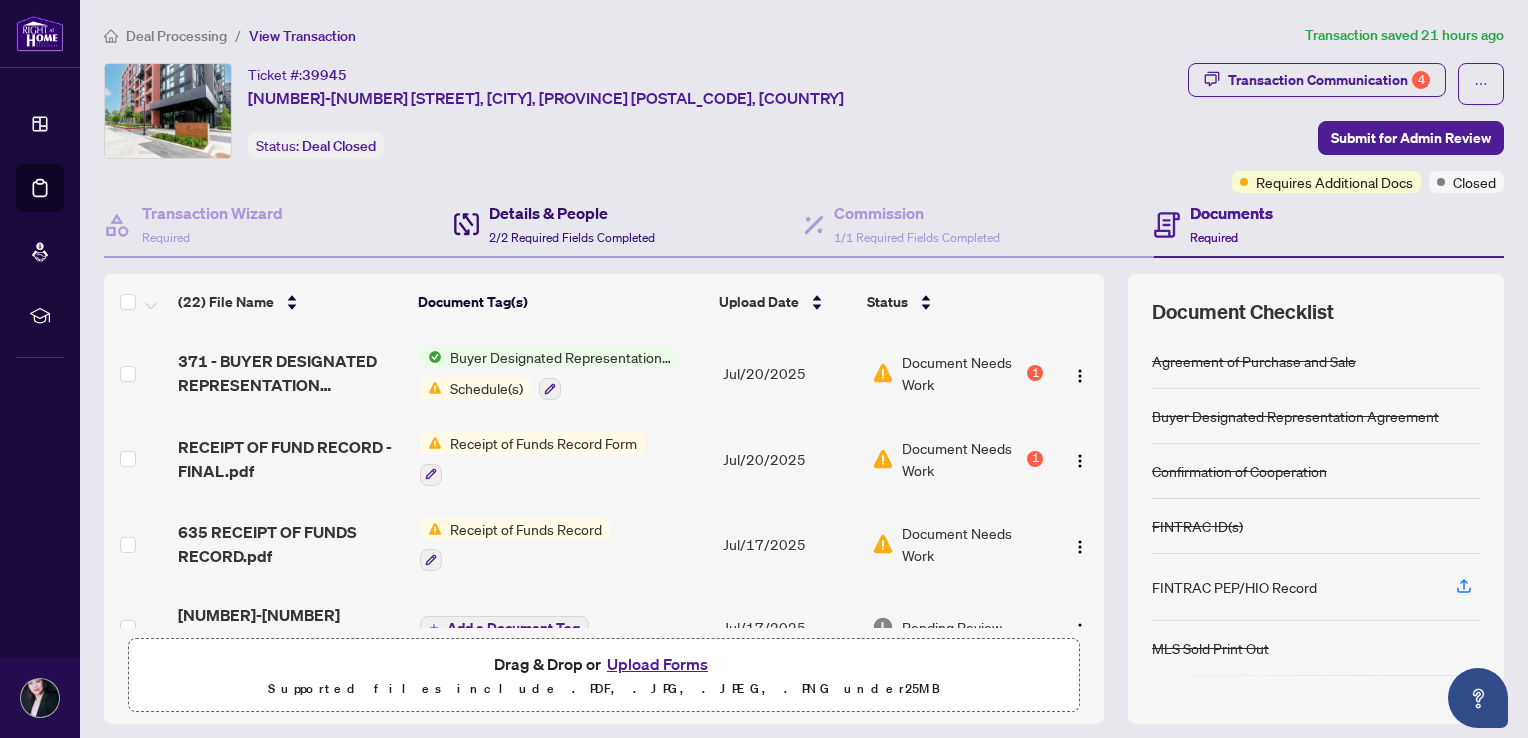 click on "Details & People" at bounding box center [572, 213] 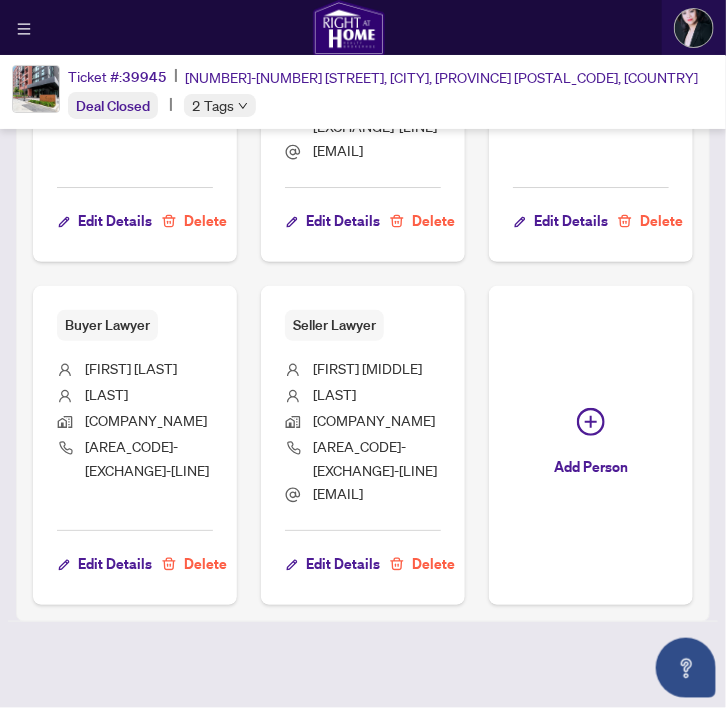 scroll, scrollTop: 1832, scrollLeft: 0, axis: vertical 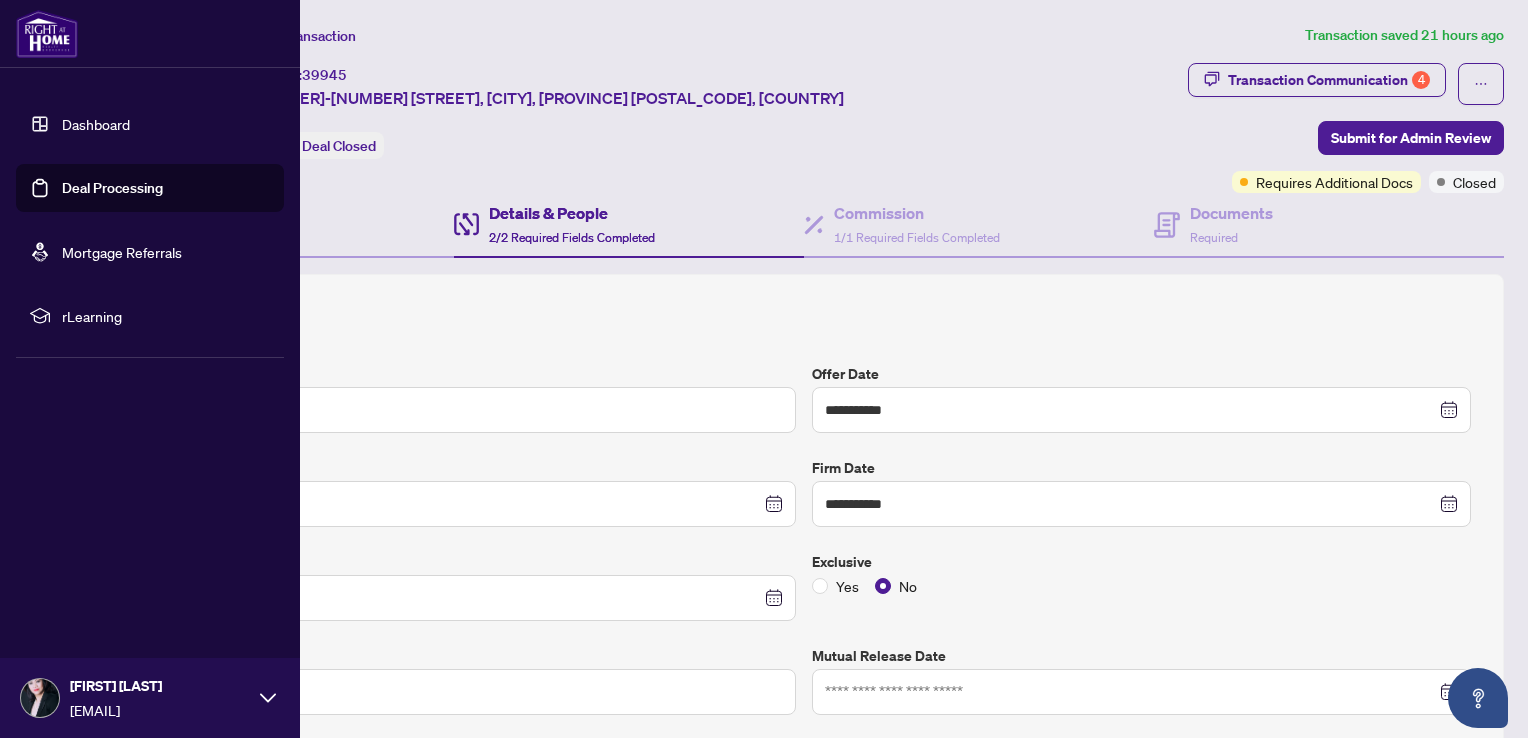 click on "Dashboard" at bounding box center (96, 124) 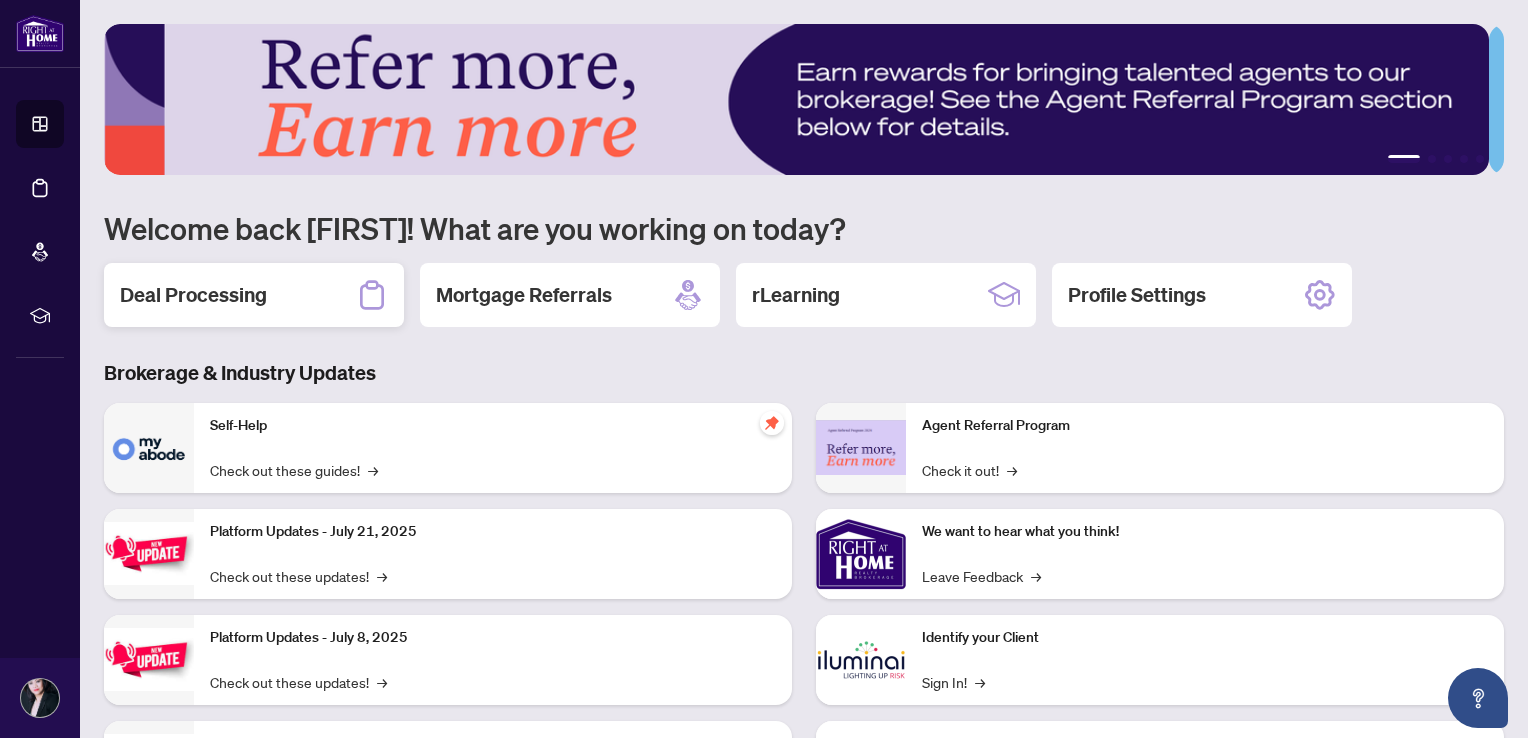 click on "Deal Processing" at bounding box center (193, 295) 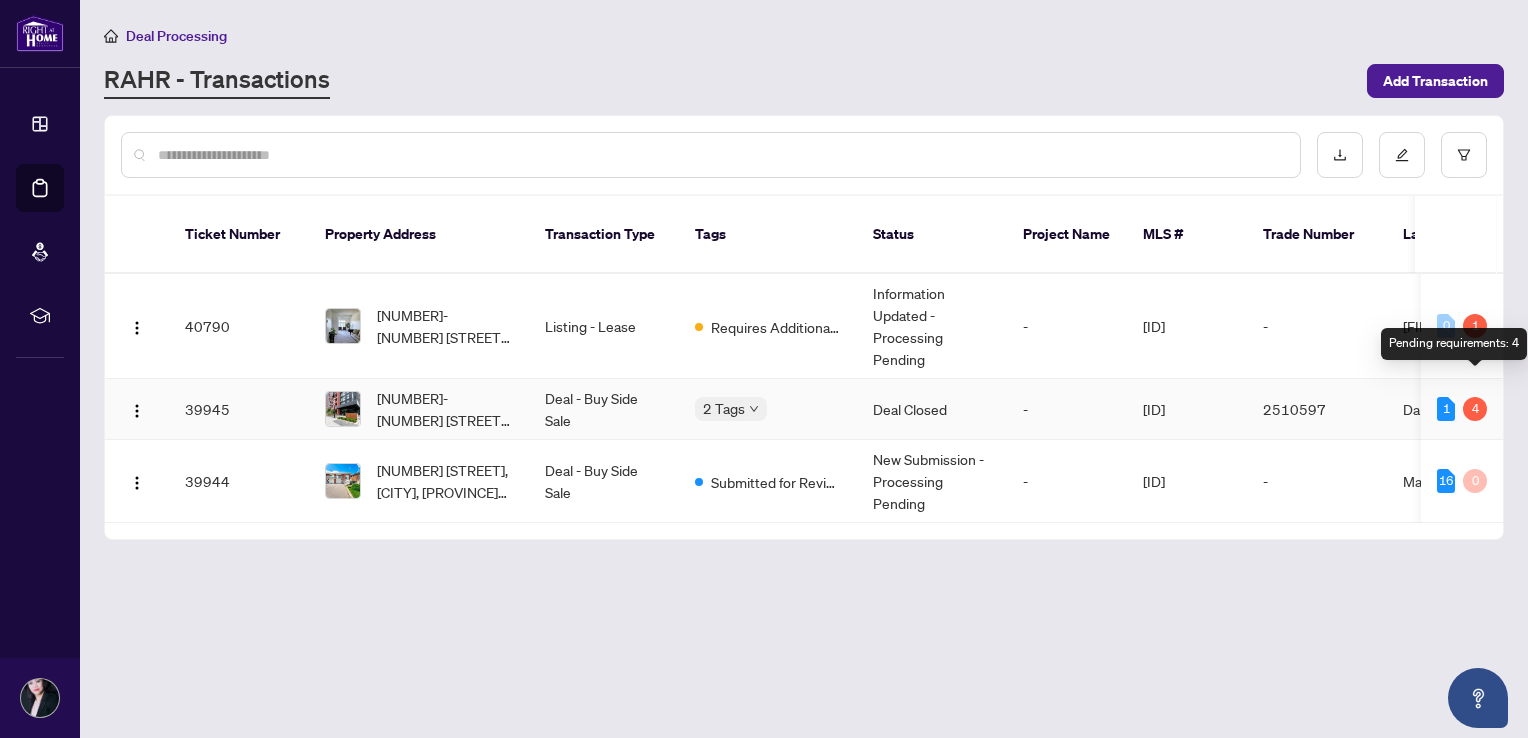 click on "4" at bounding box center (1475, 409) 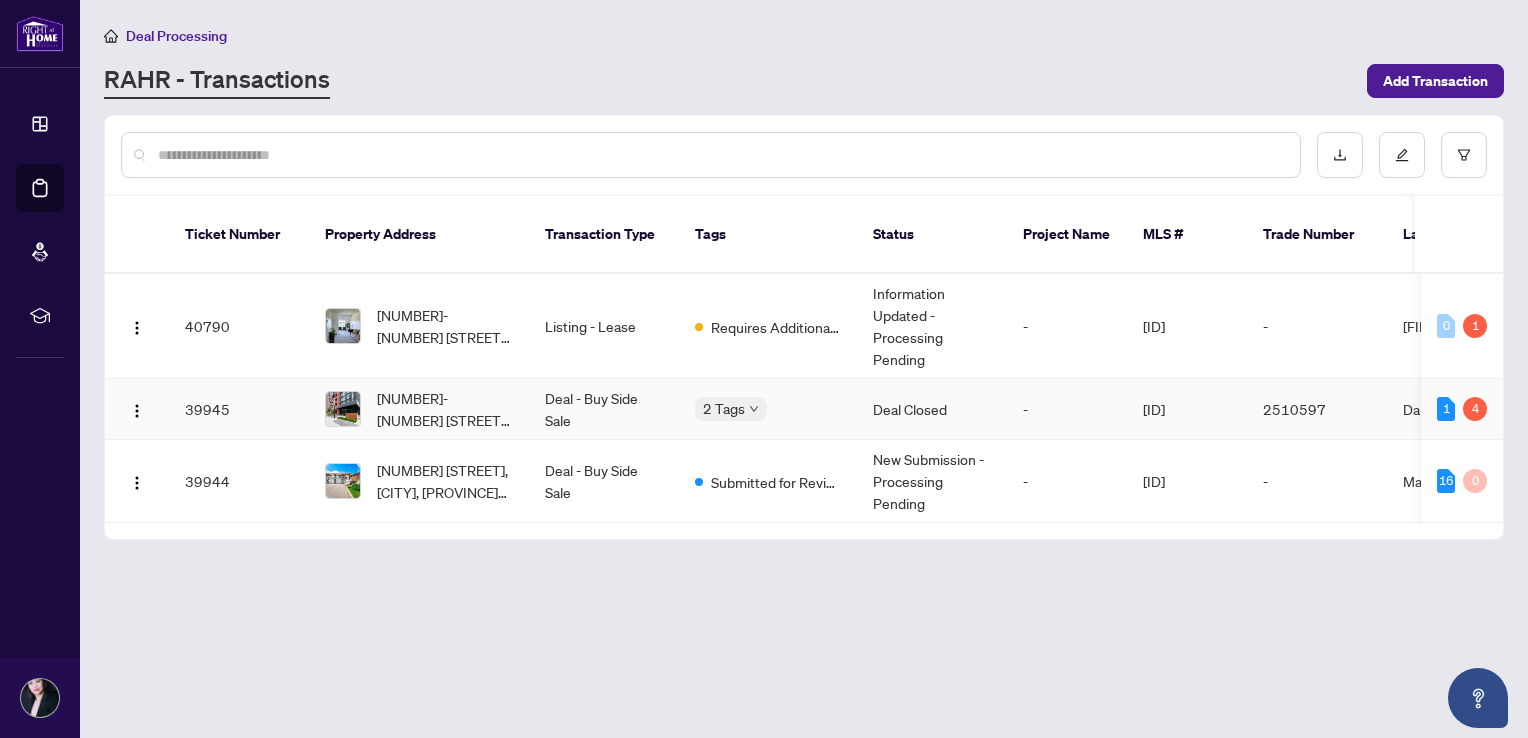 click on "Deal Closed" at bounding box center [932, 409] 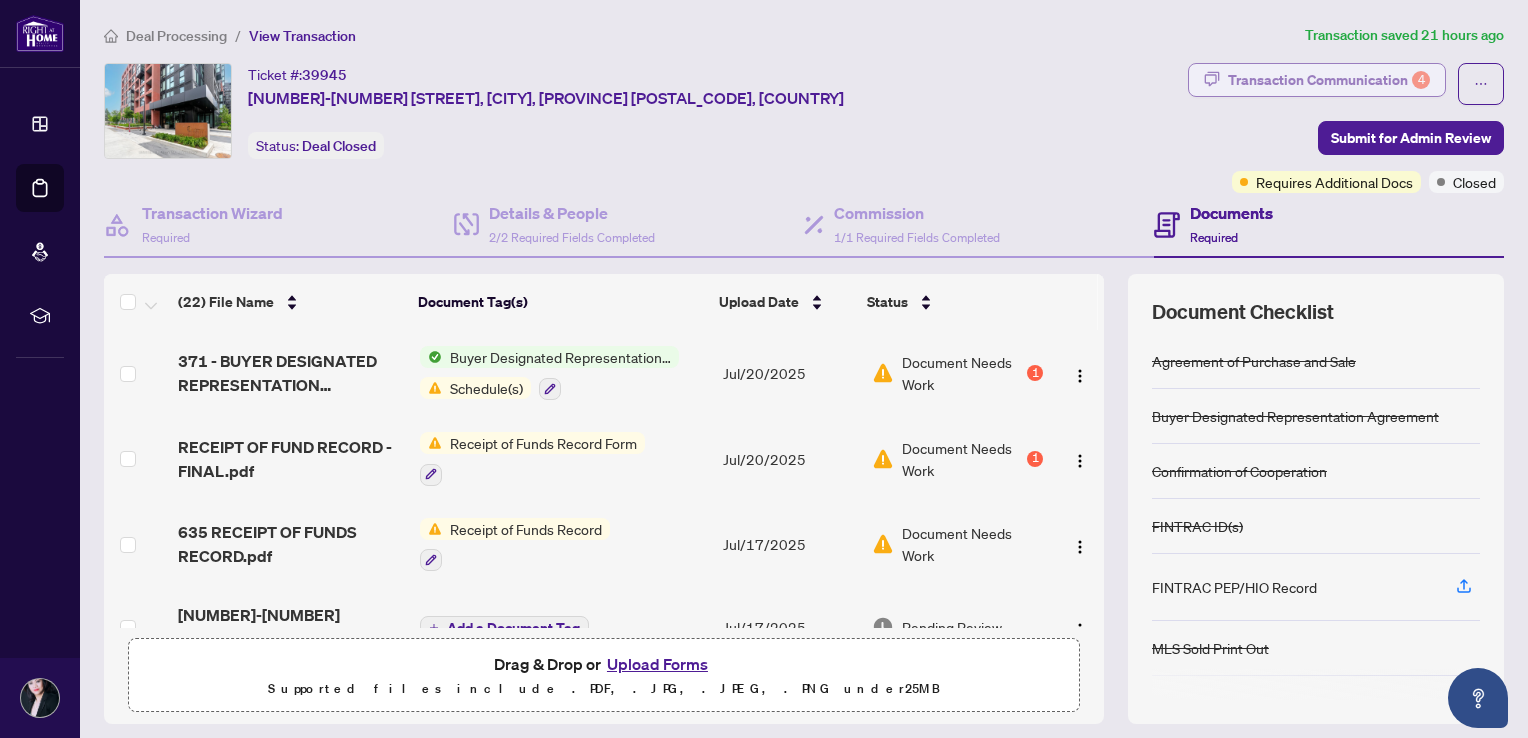 click on "Transaction Communication 4" at bounding box center (1329, 80) 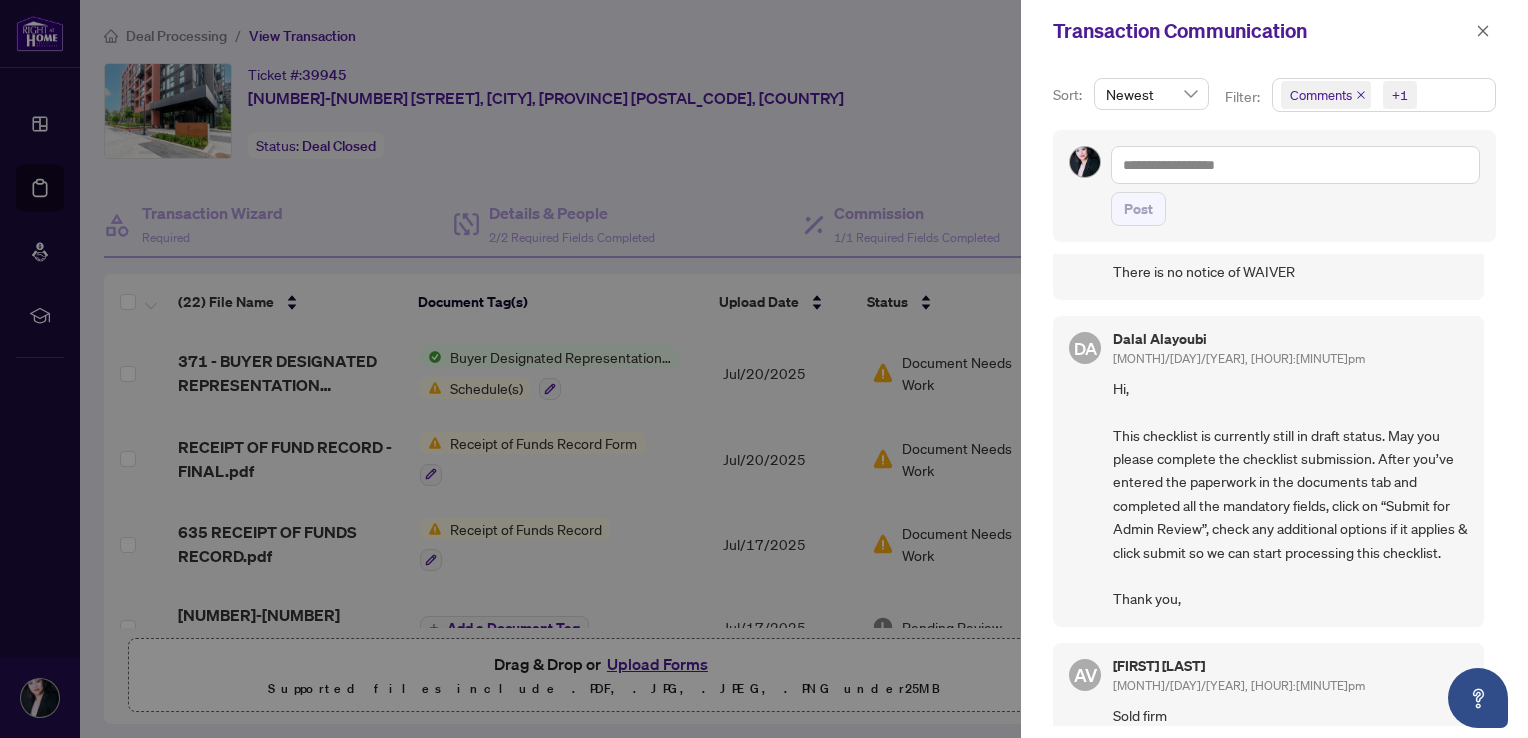 scroll, scrollTop: 2654, scrollLeft: 0, axis: vertical 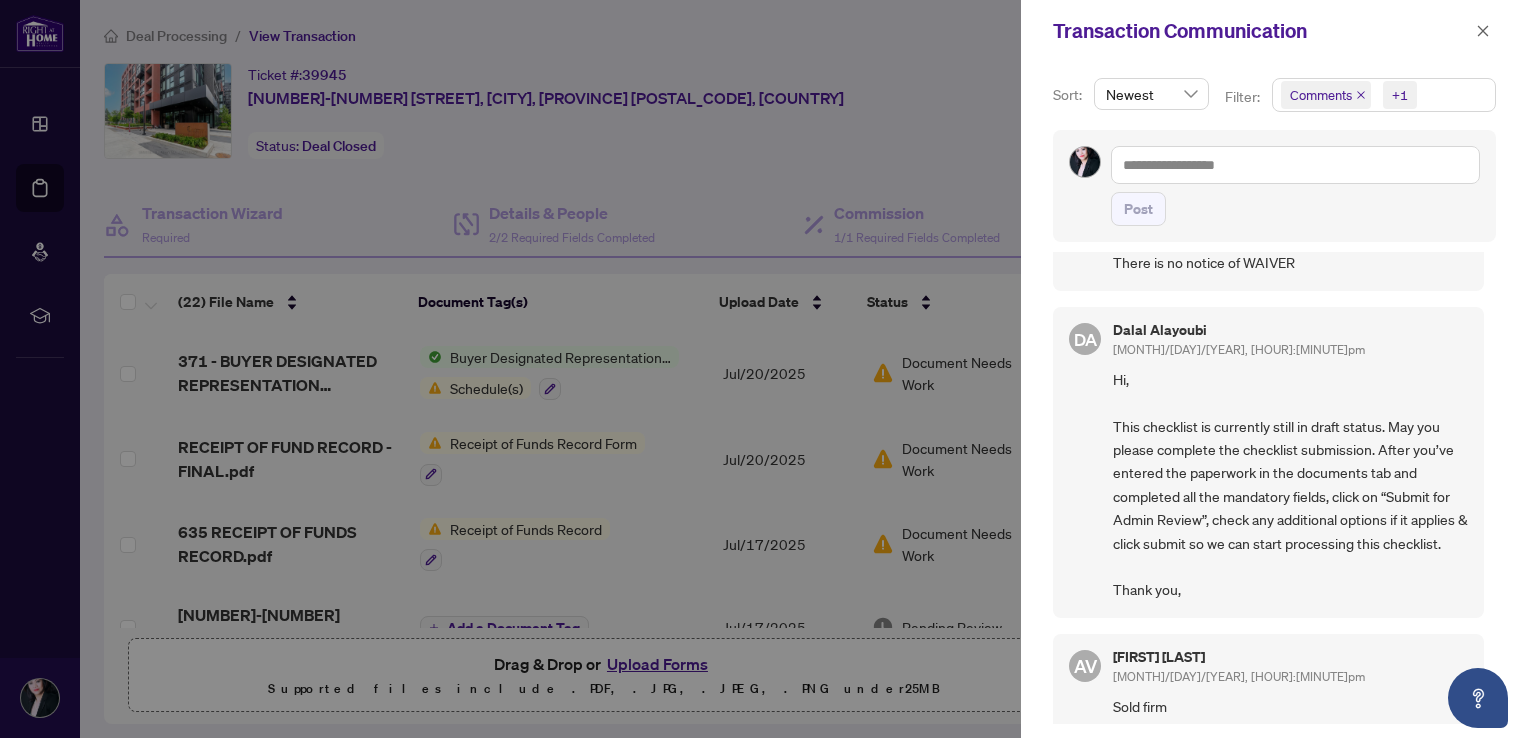 click at bounding box center [764, 369] 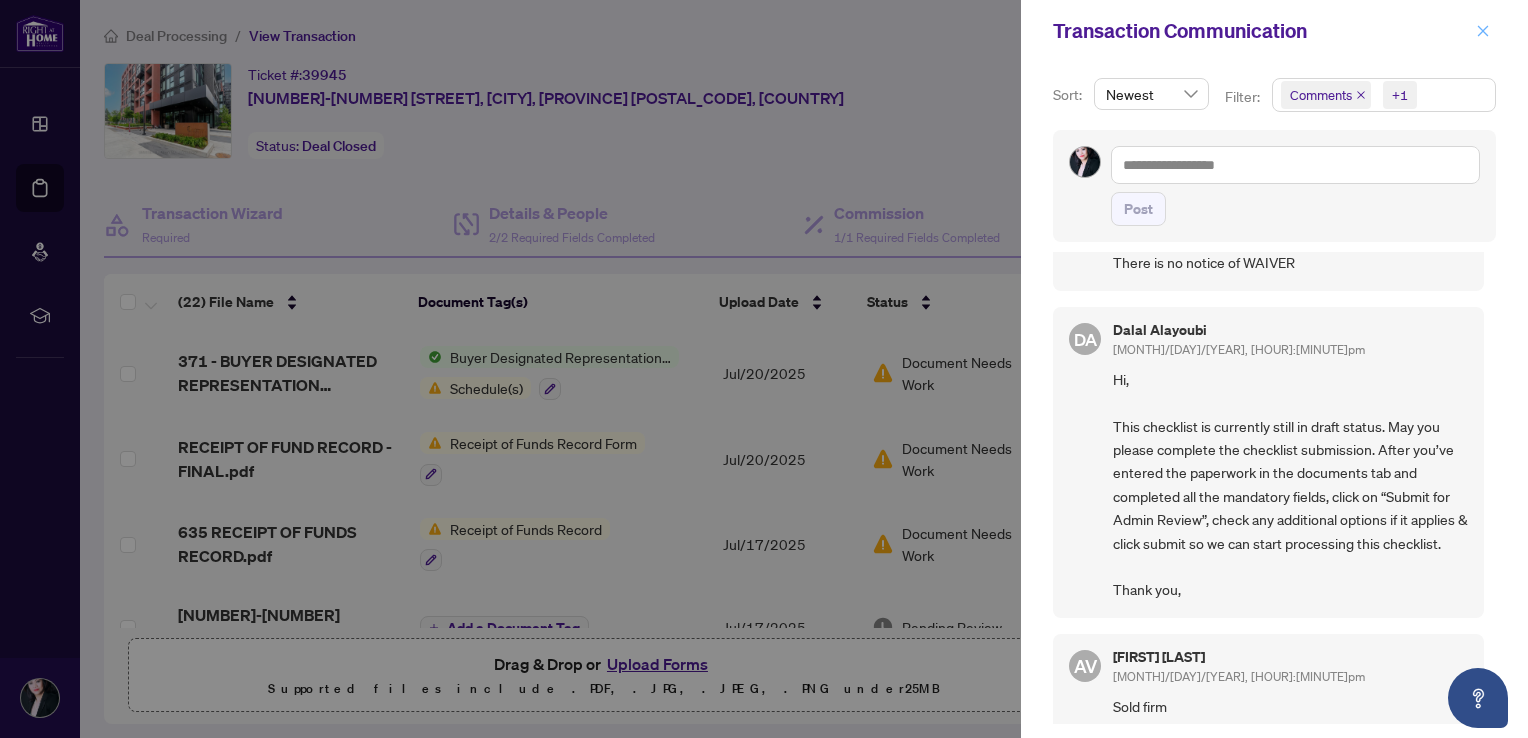 click 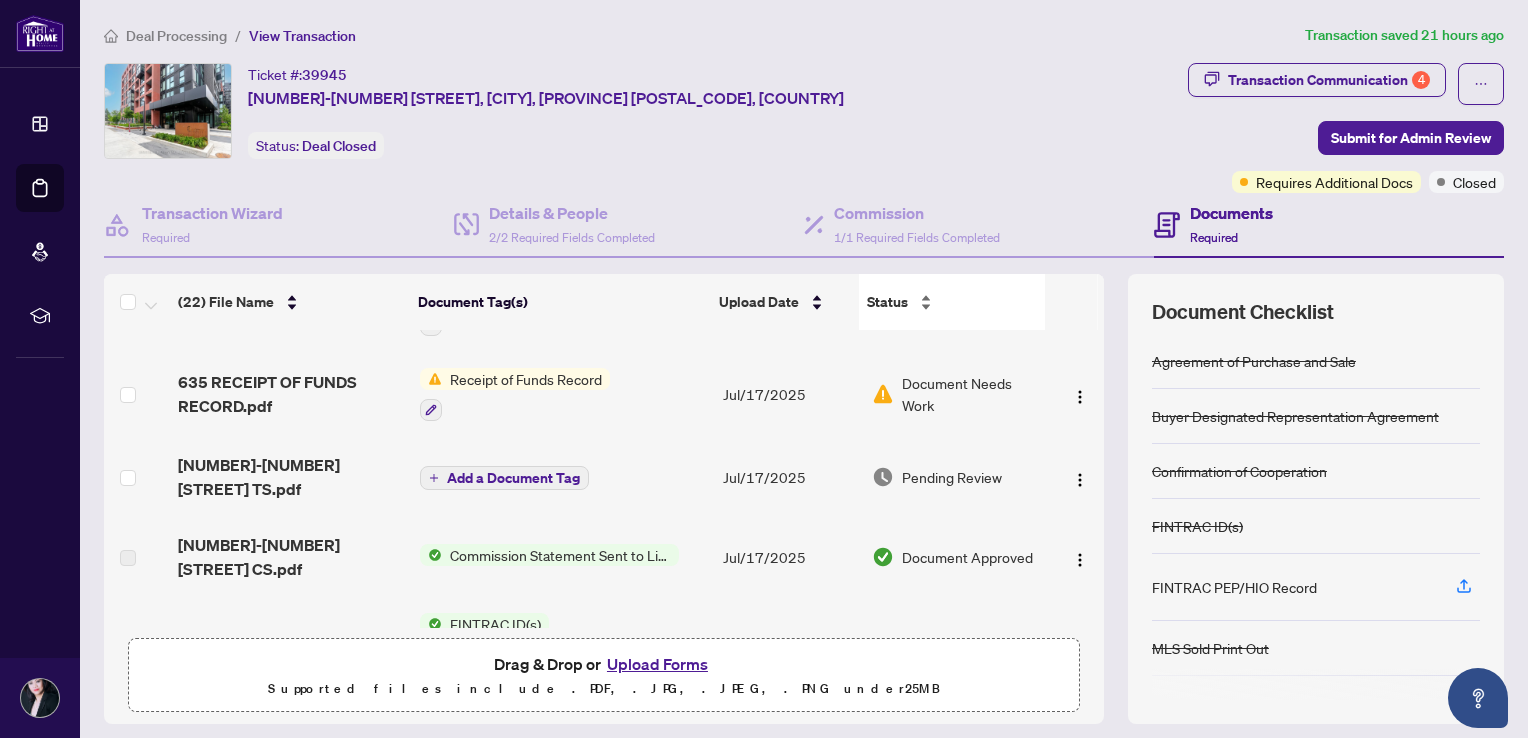 scroll, scrollTop: 400, scrollLeft: 0, axis: vertical 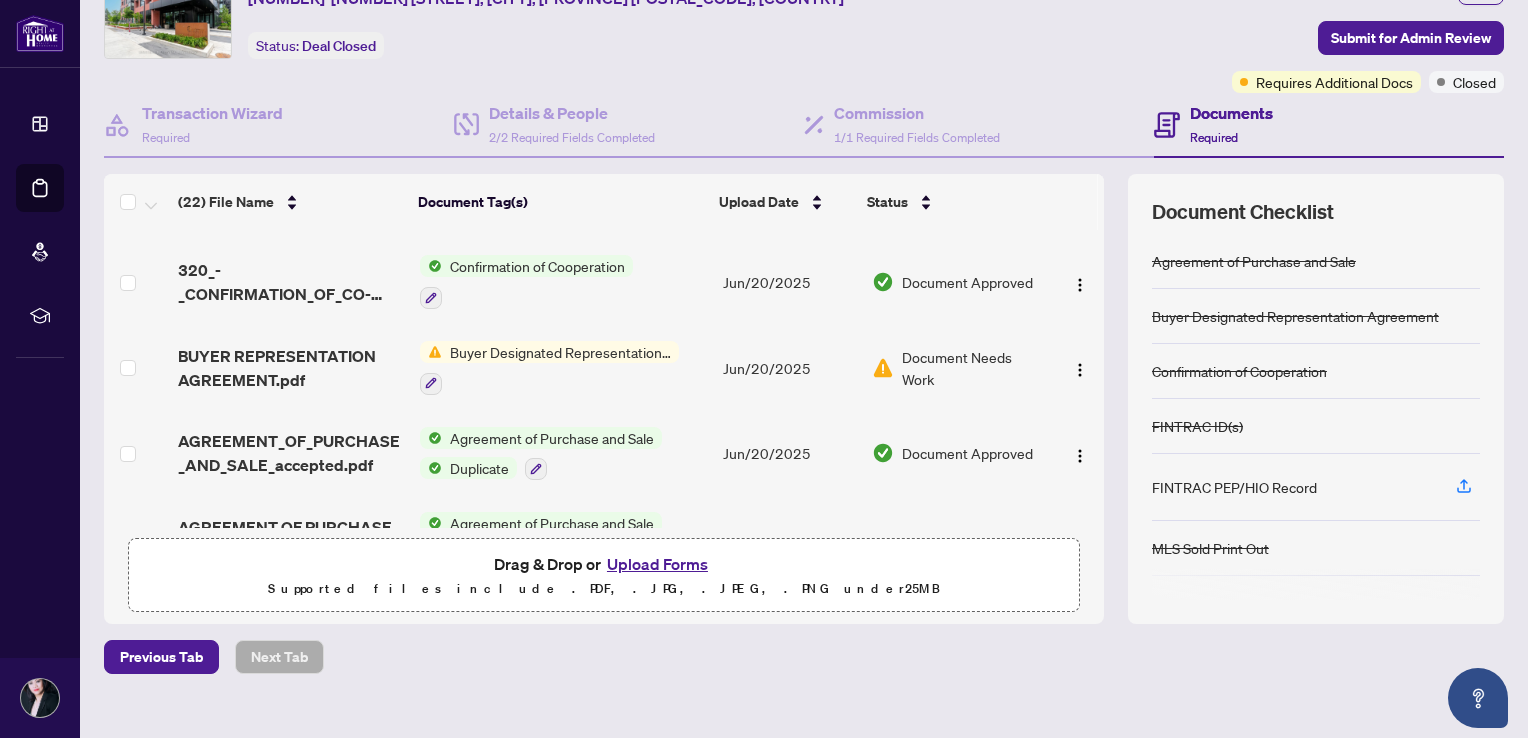 drag, startPoint x: 1076, startPoint y: 506, endPoint x: 1100, endPoint y: 350, distance: 157.83536 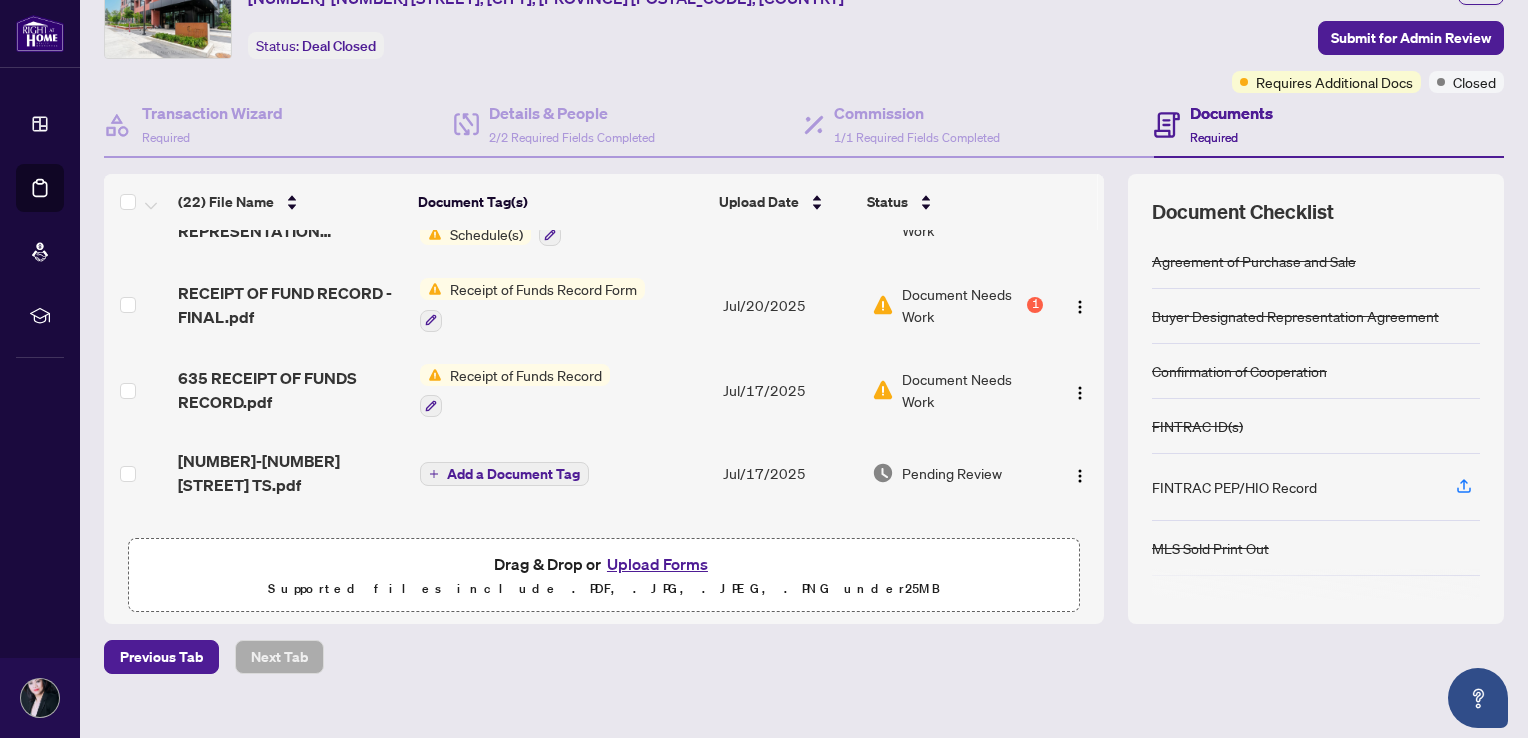 scroll, scrollTop: 0, scrollLeft: 0, axis: both 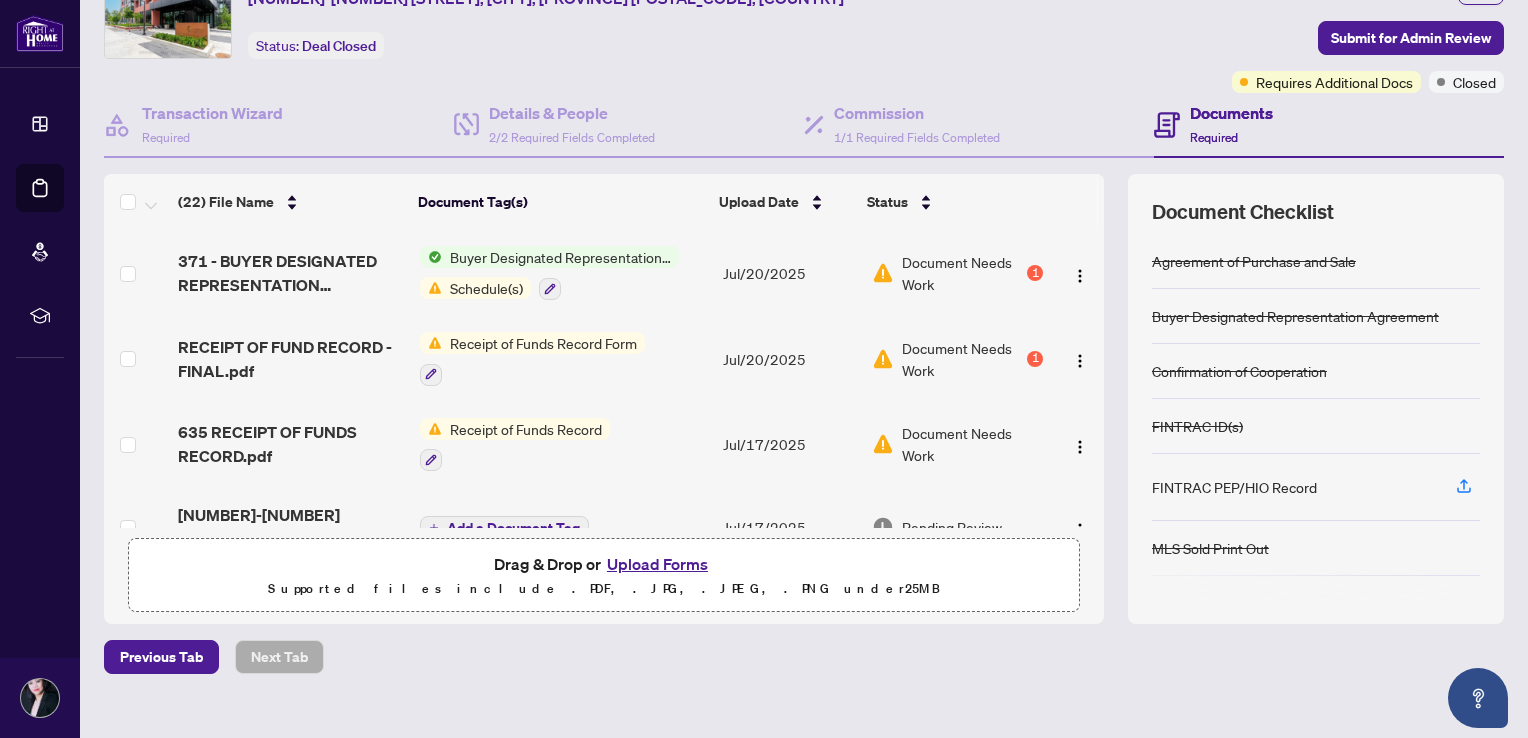 click on "Documents" at bounding box center (1231, 113) 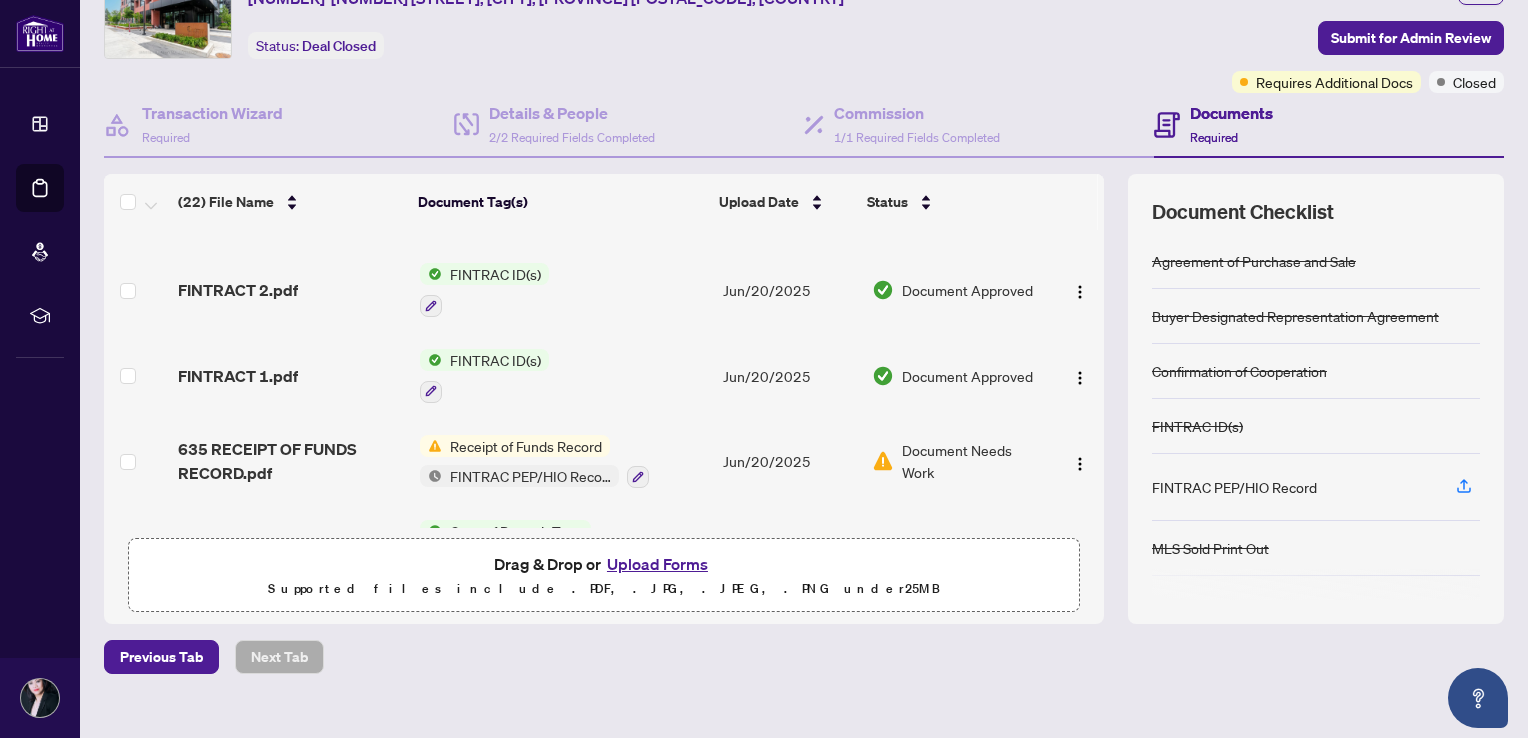 click on "Upload Forms" at bounding box center [657, 564] 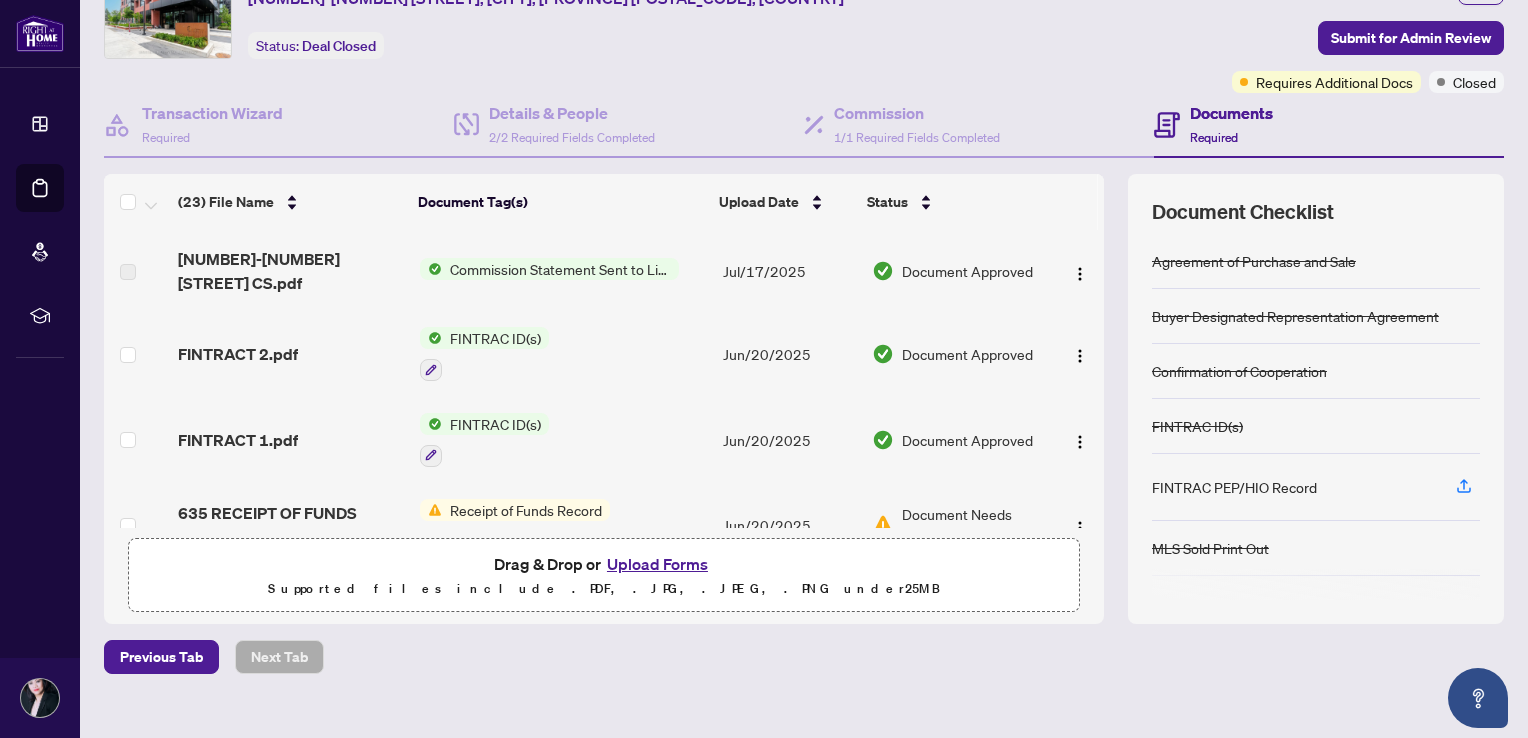 scroll, scrollTop: 0, scrollLeft: 0, axis: both 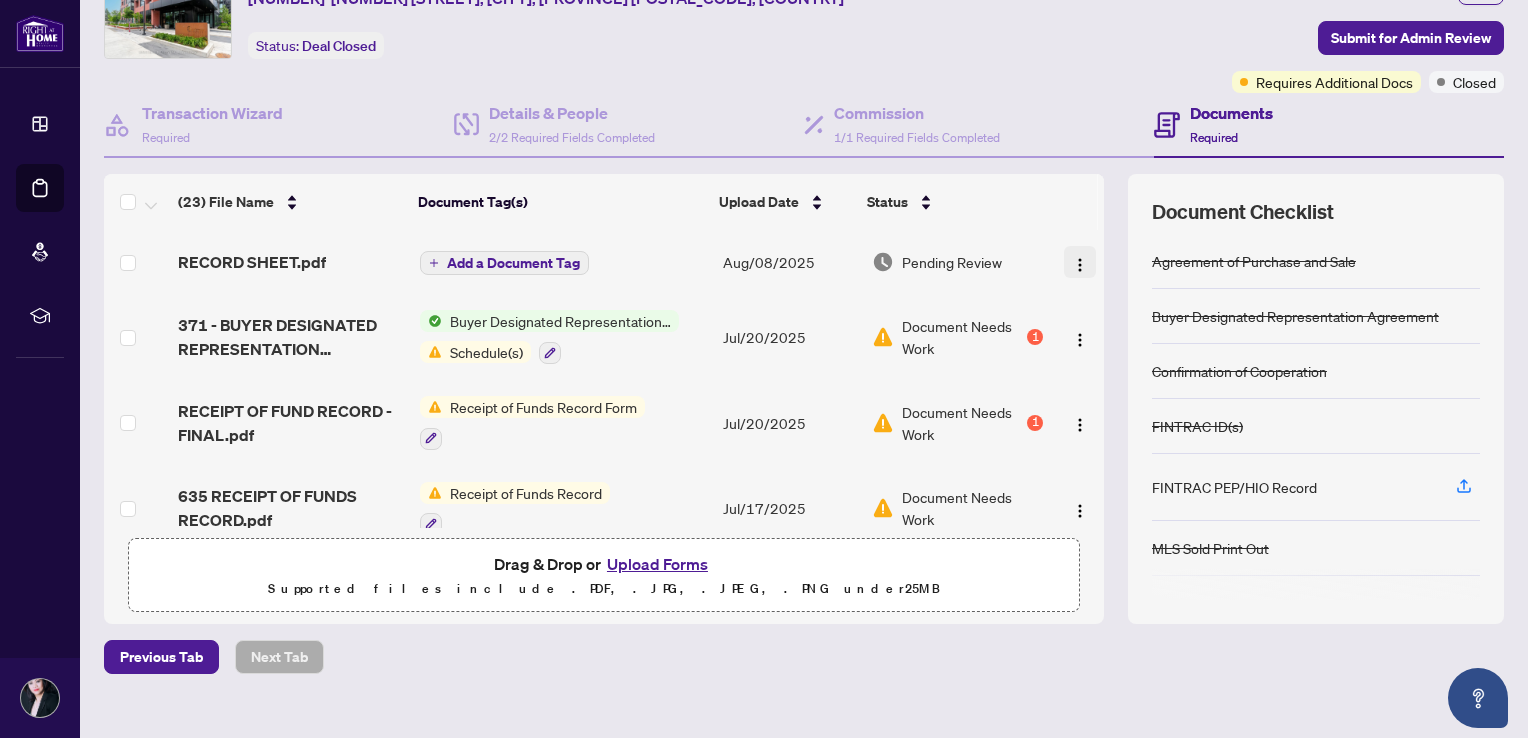 click at bounding box center (1080, 265) 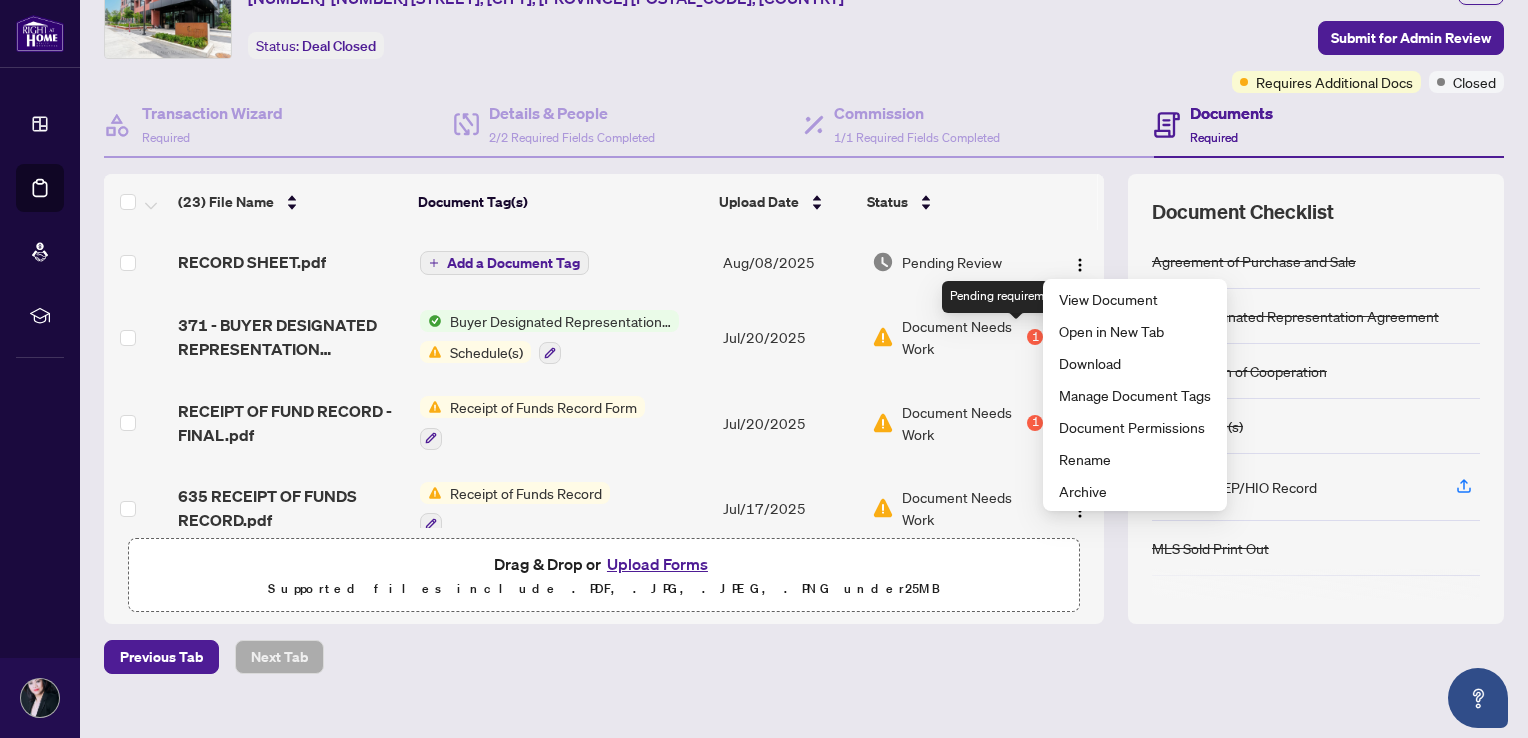 click on "1" at bounding box center [1035, 337] 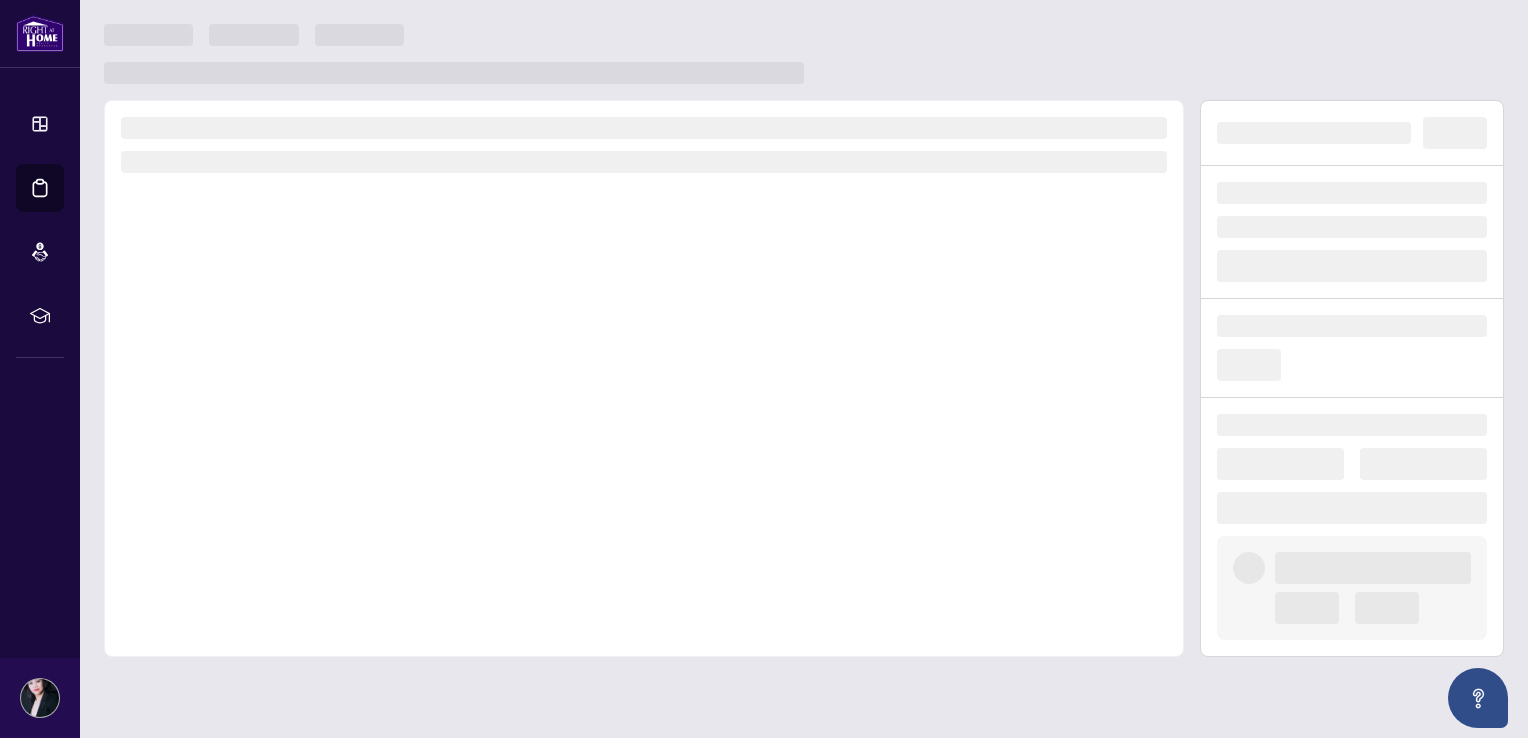 scroll, scrollTop: 0, scrollLeft: 0, axis: both 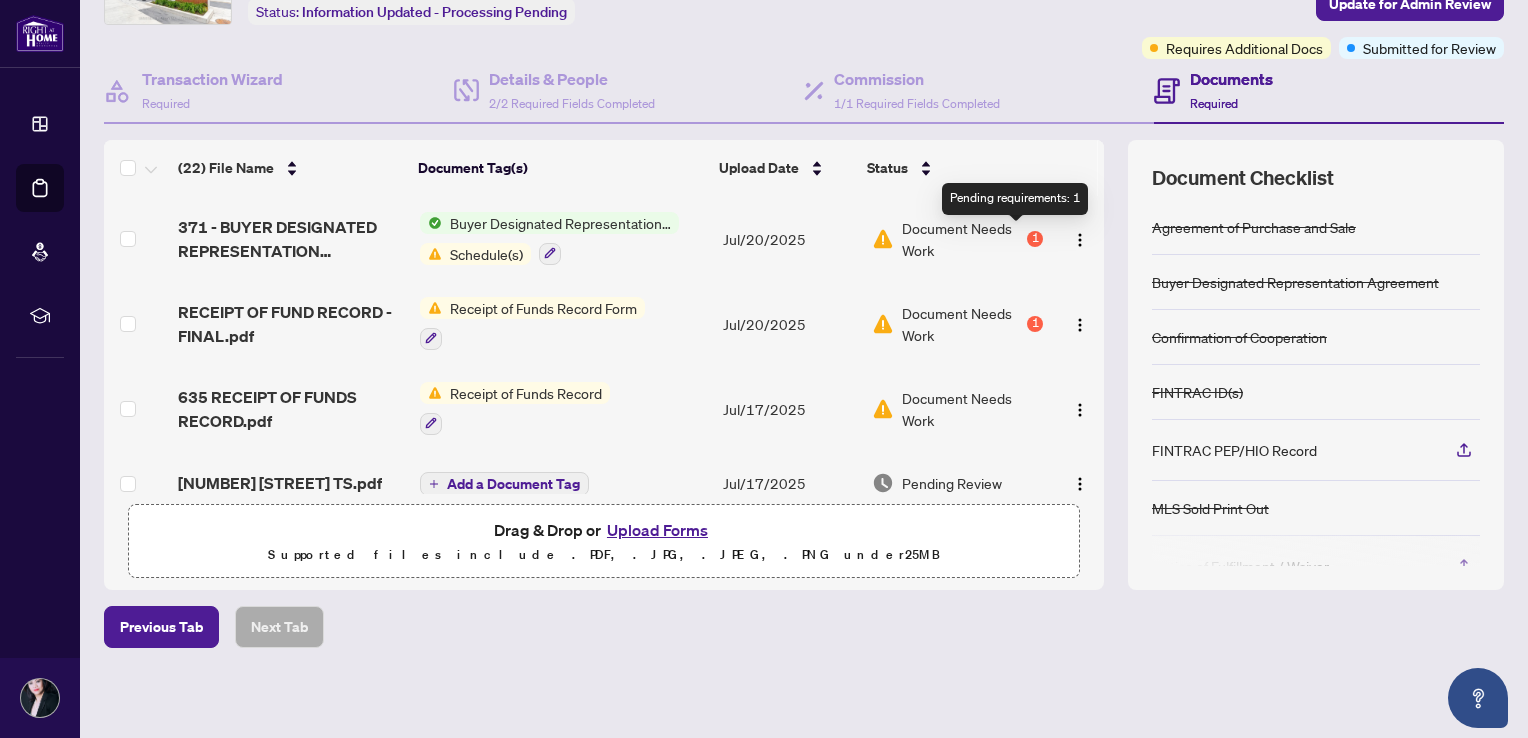 click on "1" at bounding box center [1035, 239] 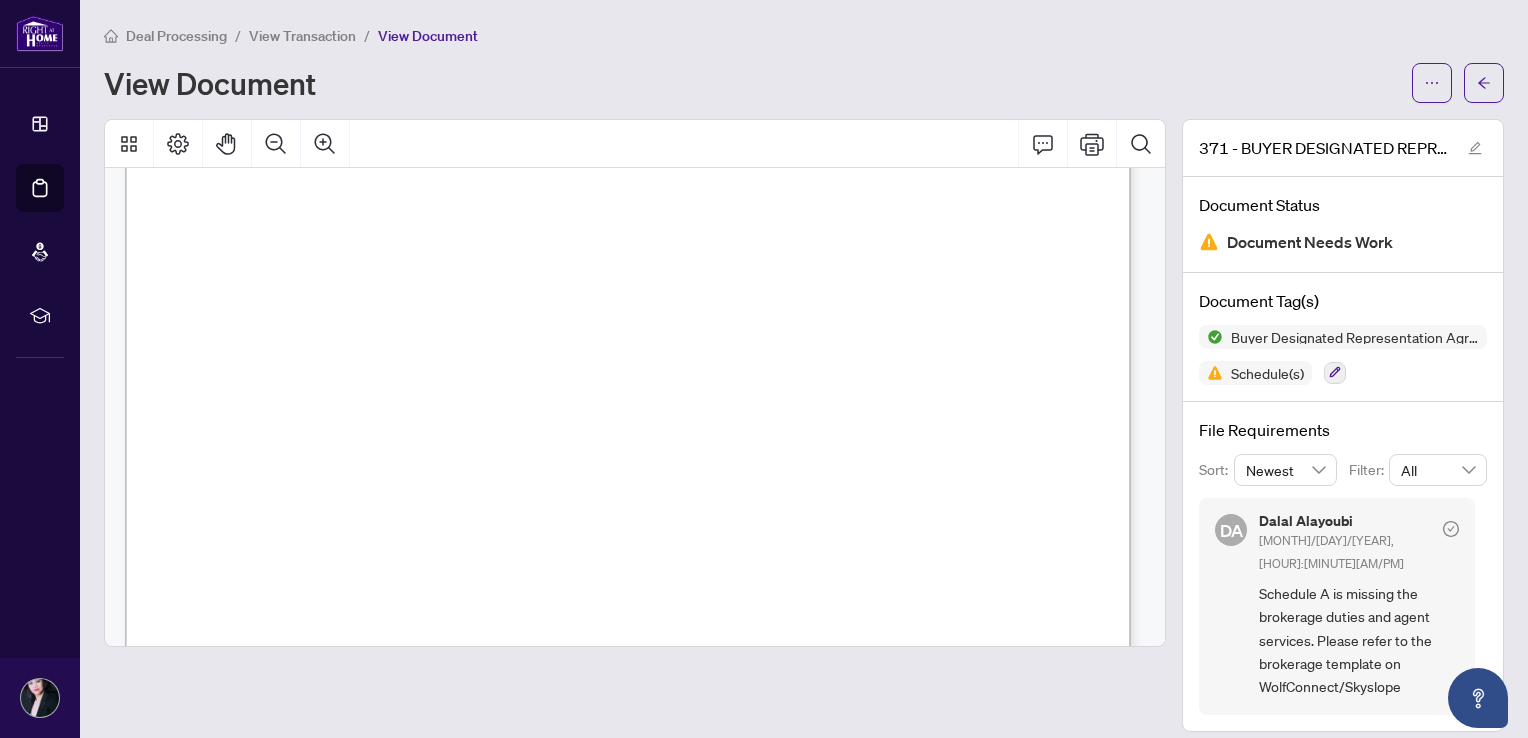 scroll, scrollTop: 0, scrollLeft: 0, axis: both 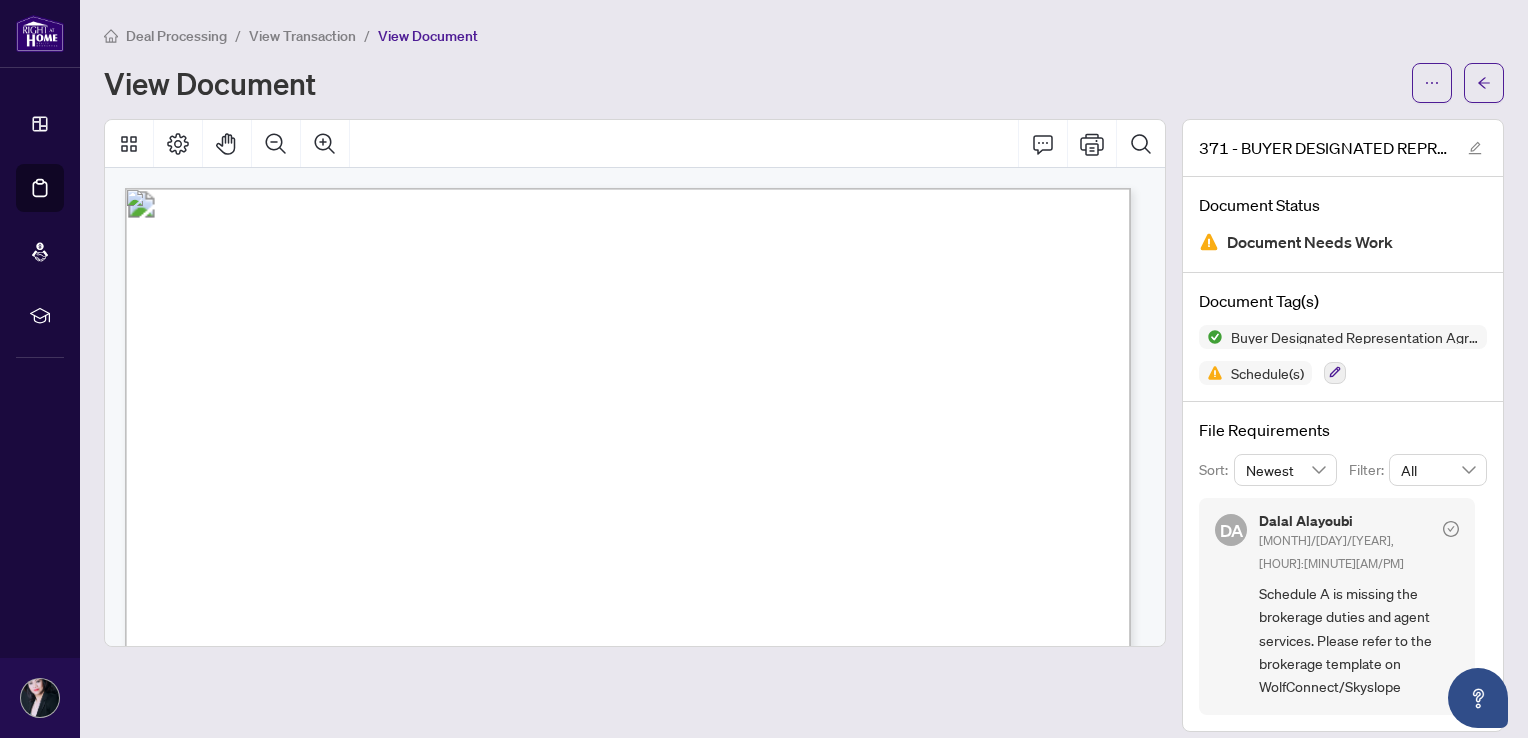 click 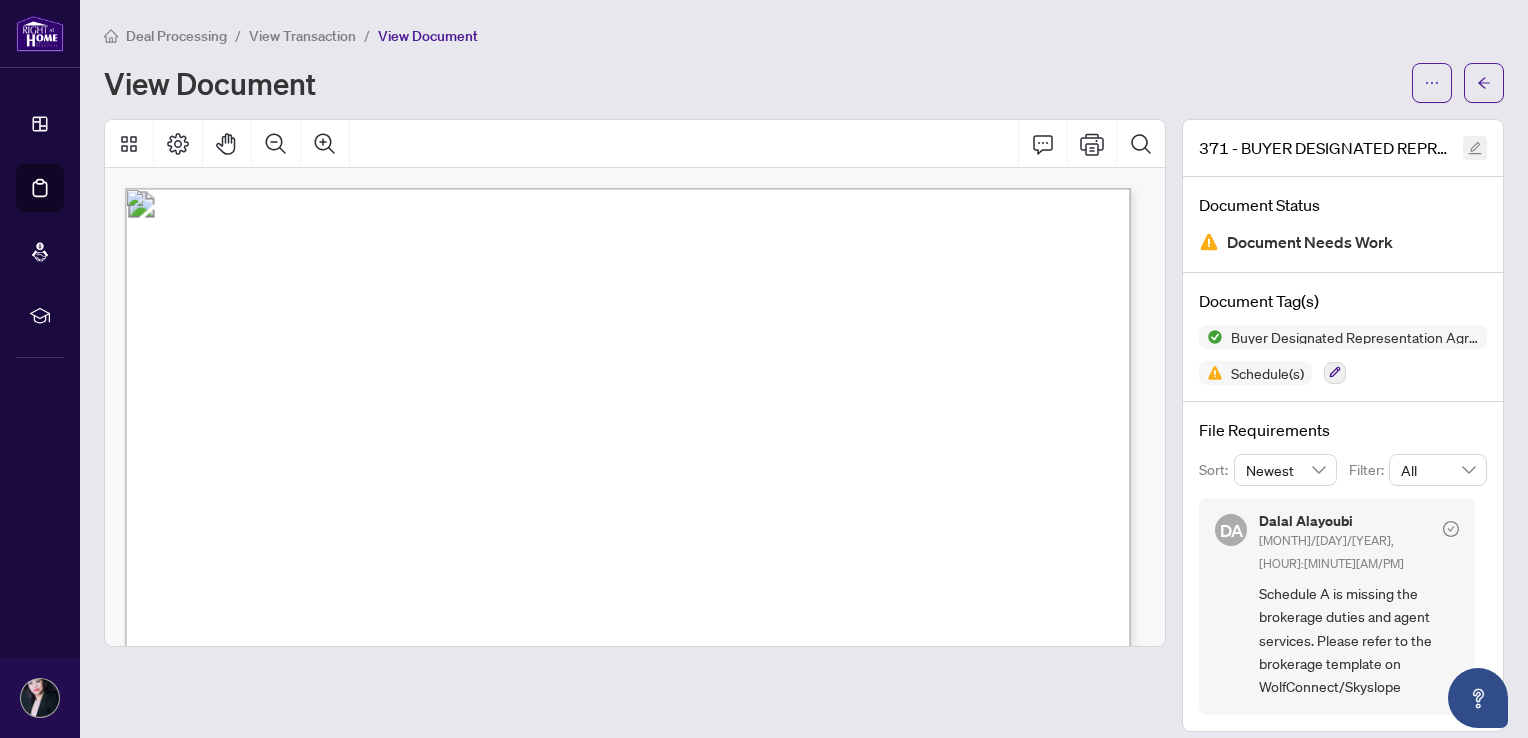 click 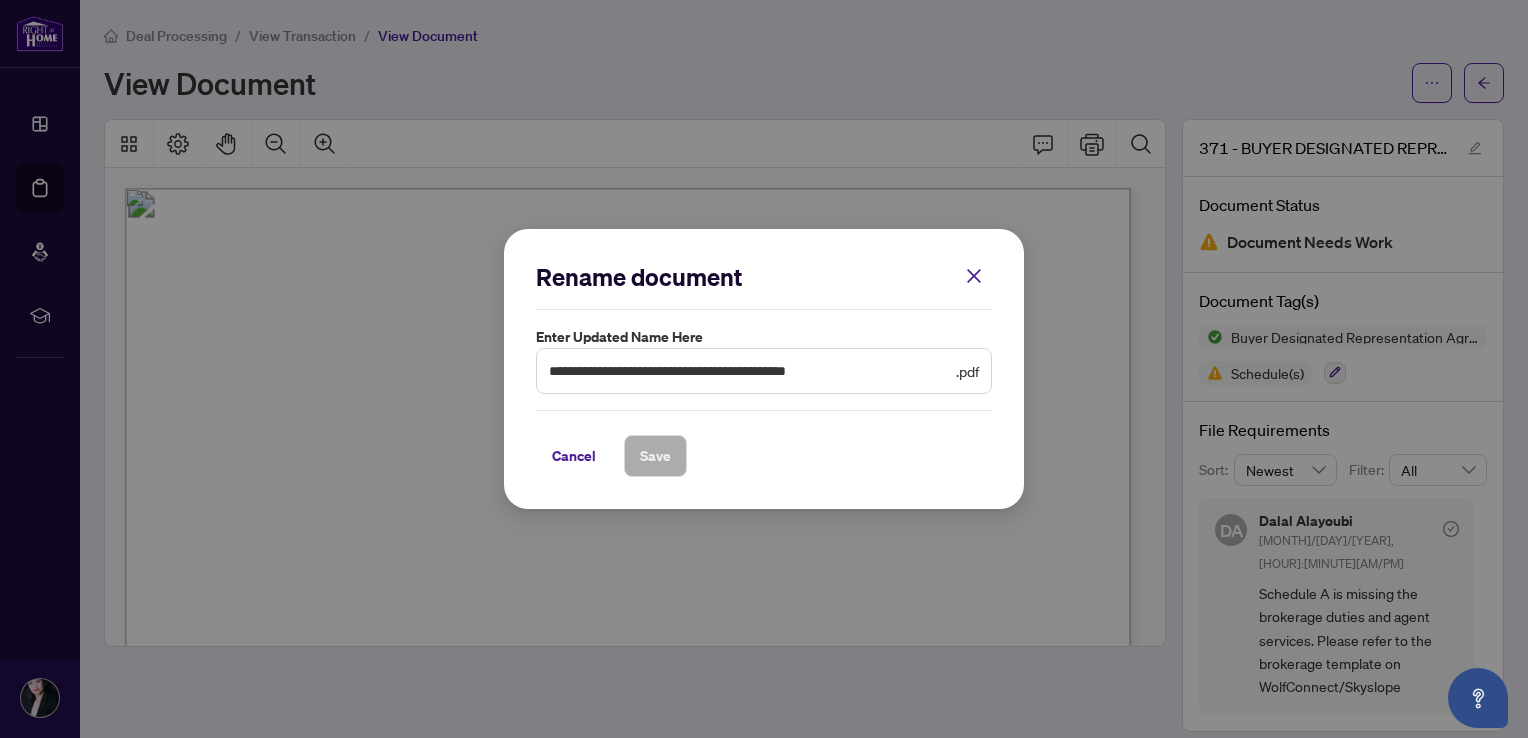click 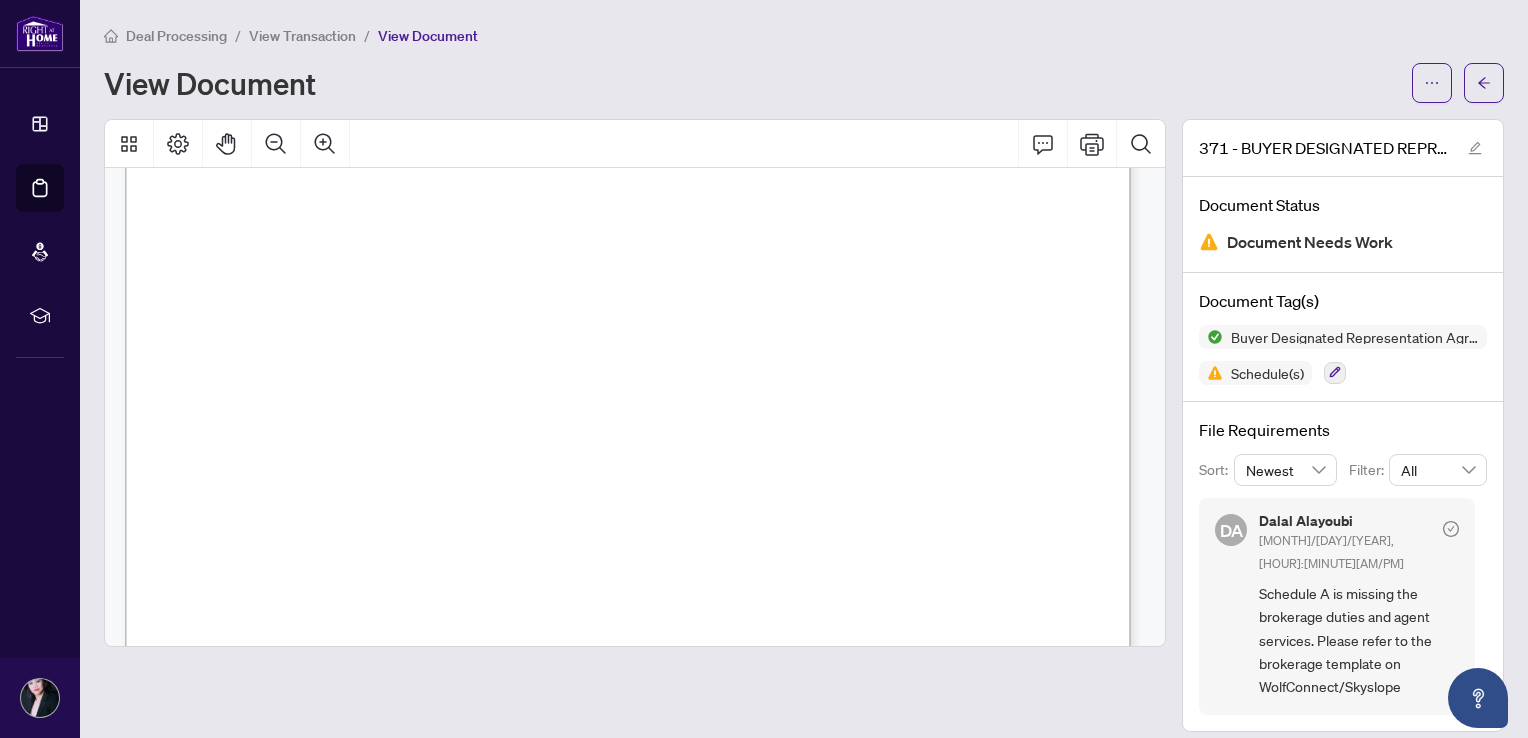 scroll, scrollTop: 0, scrollLeft: 0, axis: both 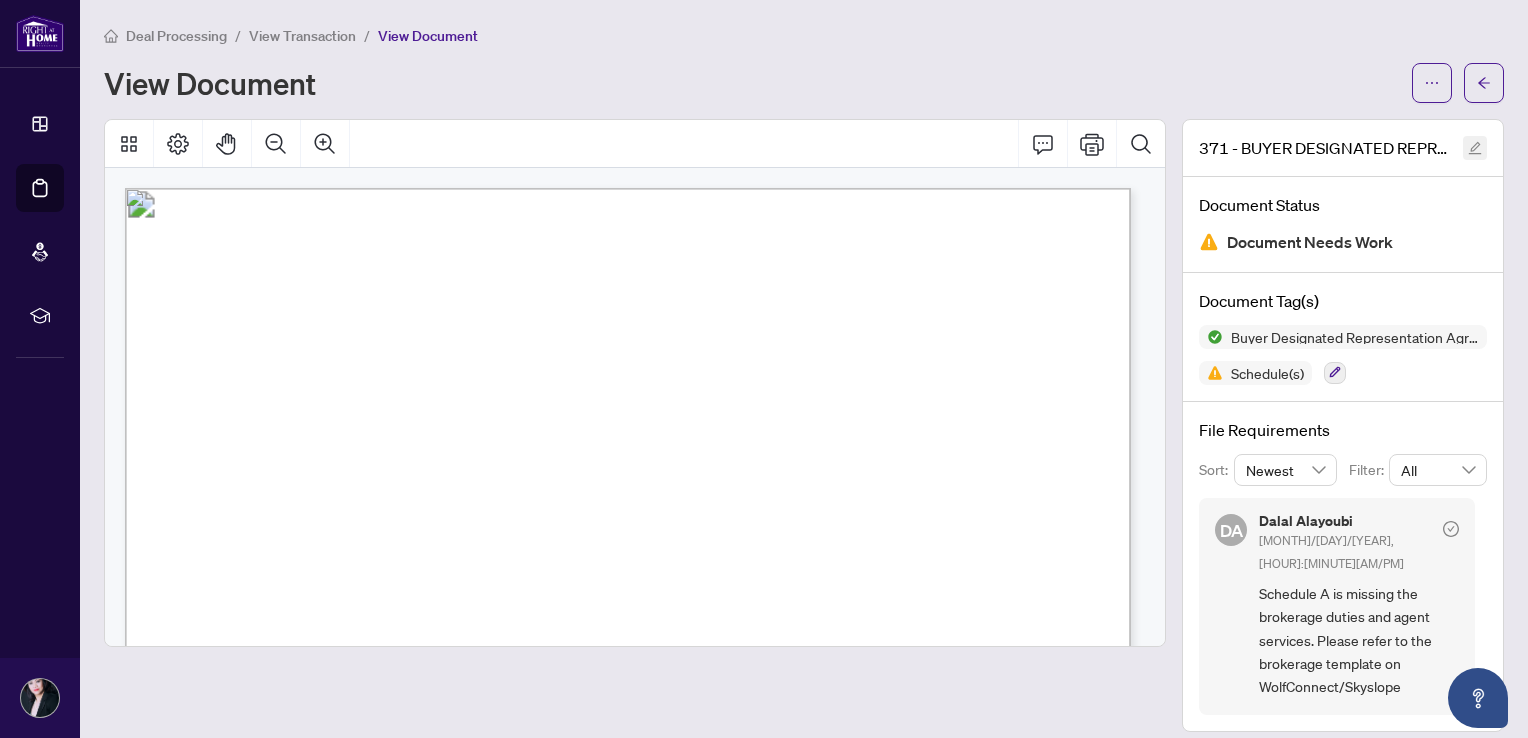 click 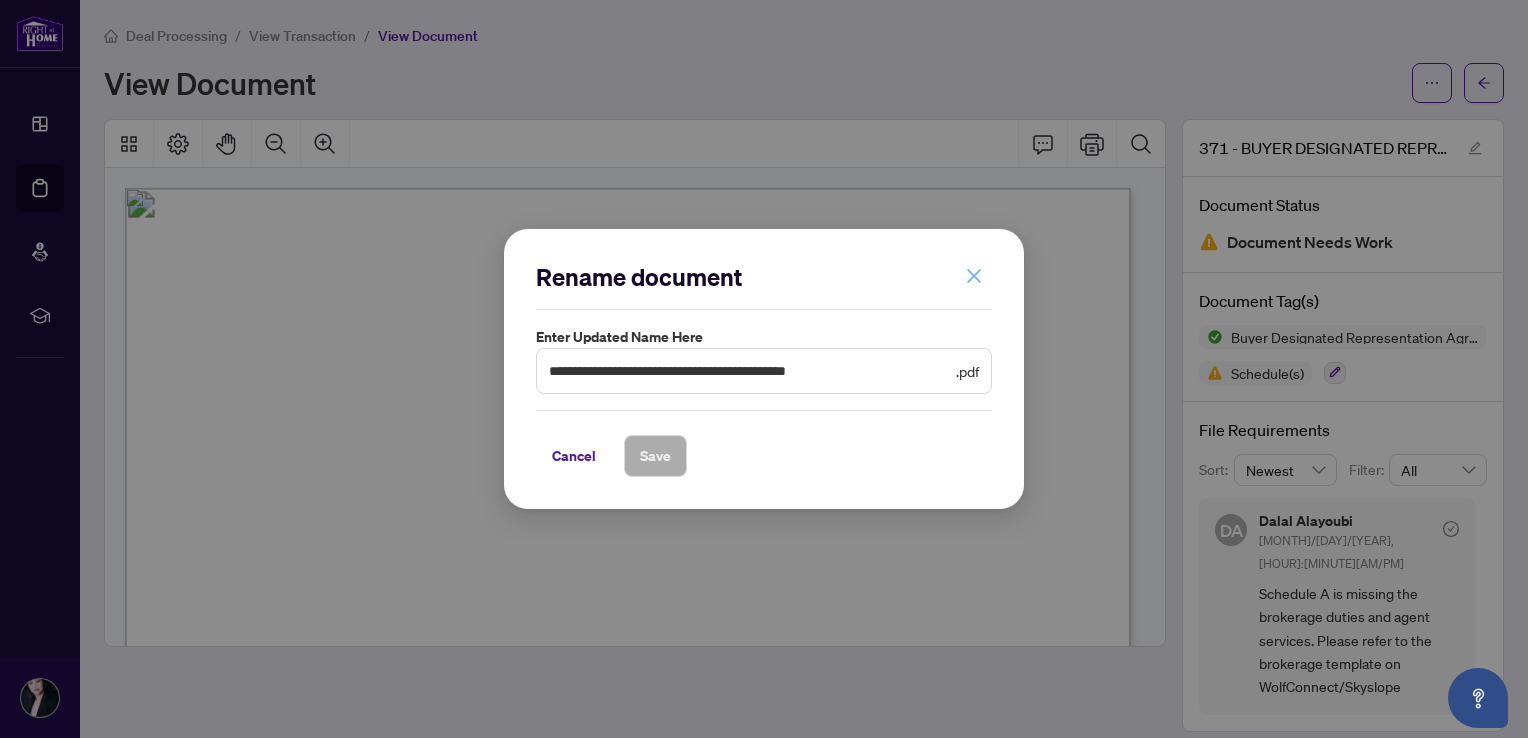 click 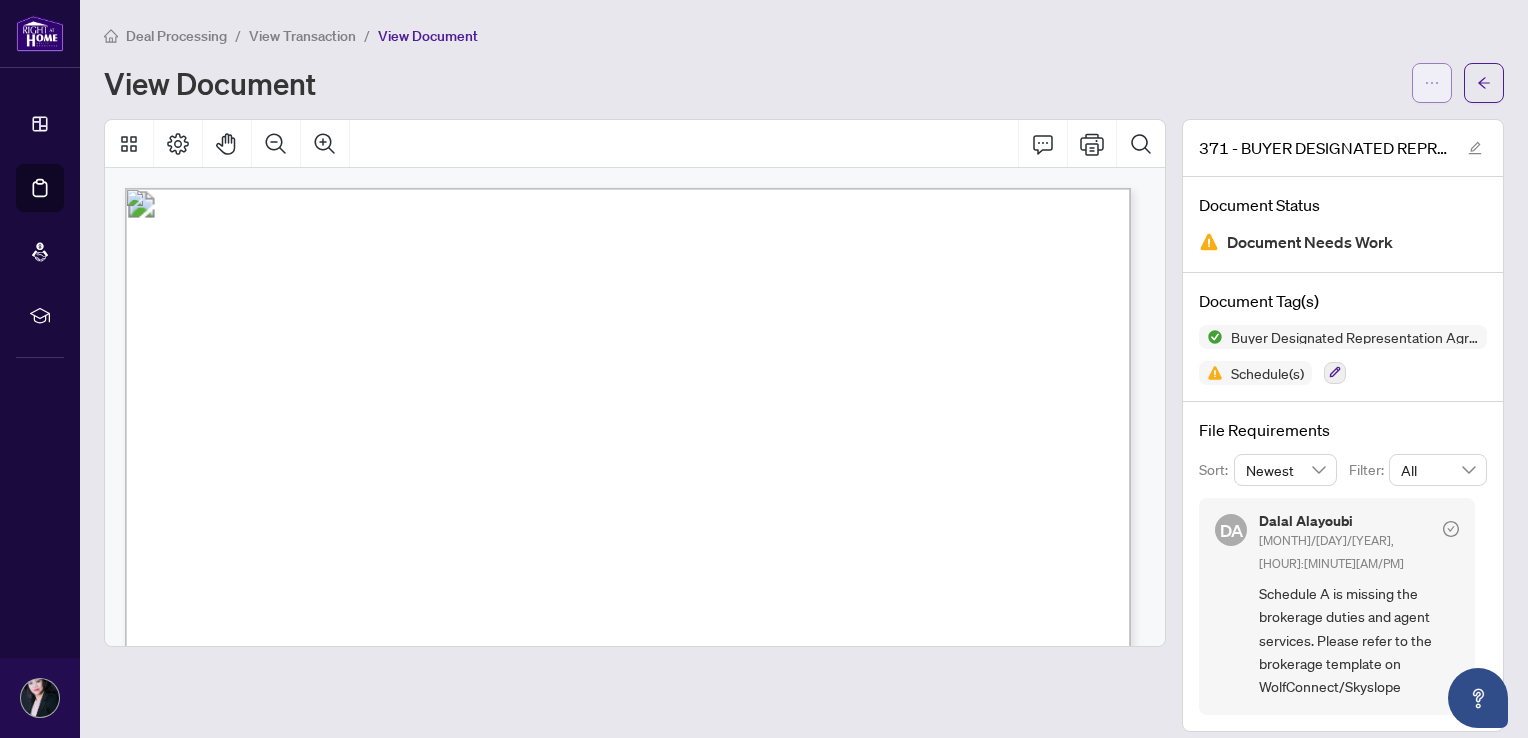 click 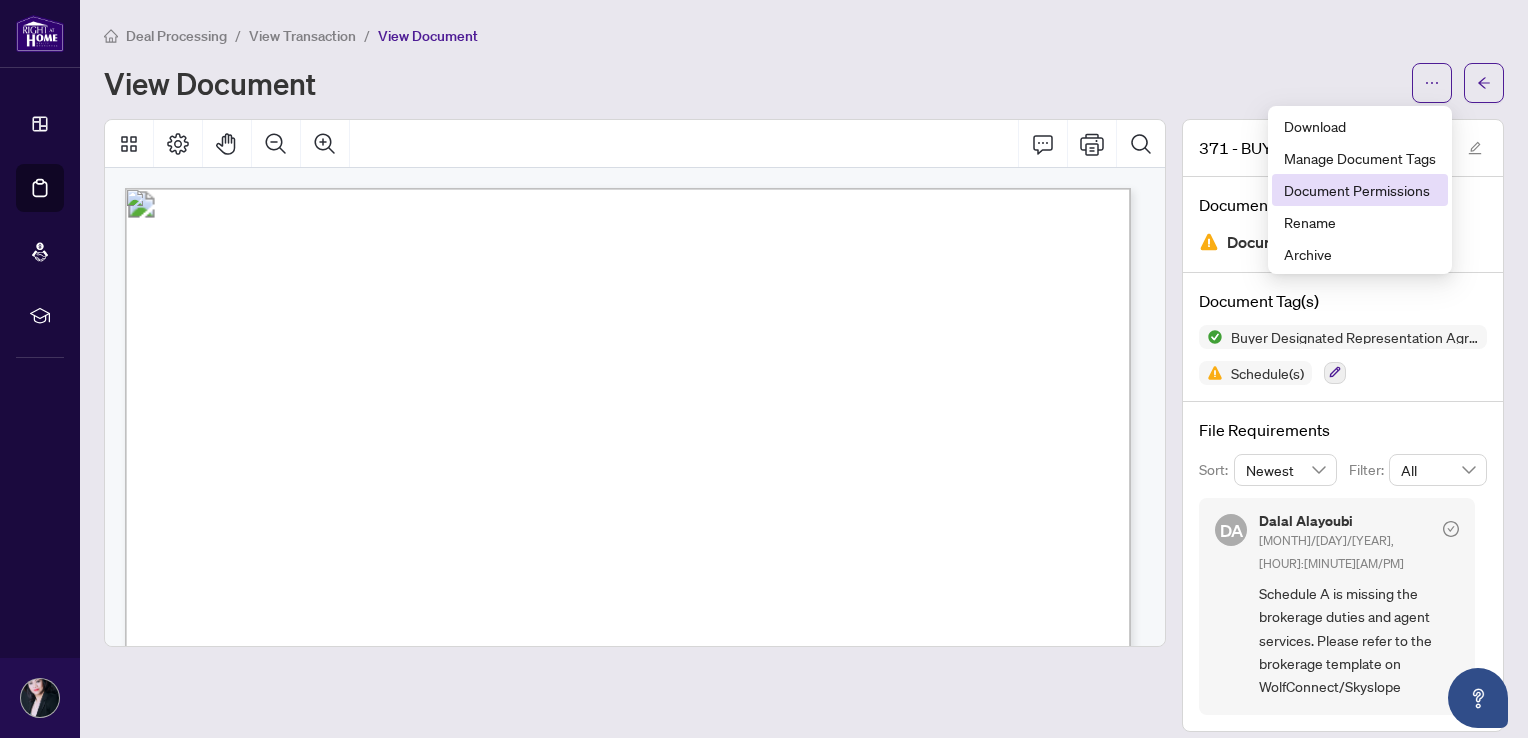 click on "Document Permissions" at bounding box center (1360, 190) 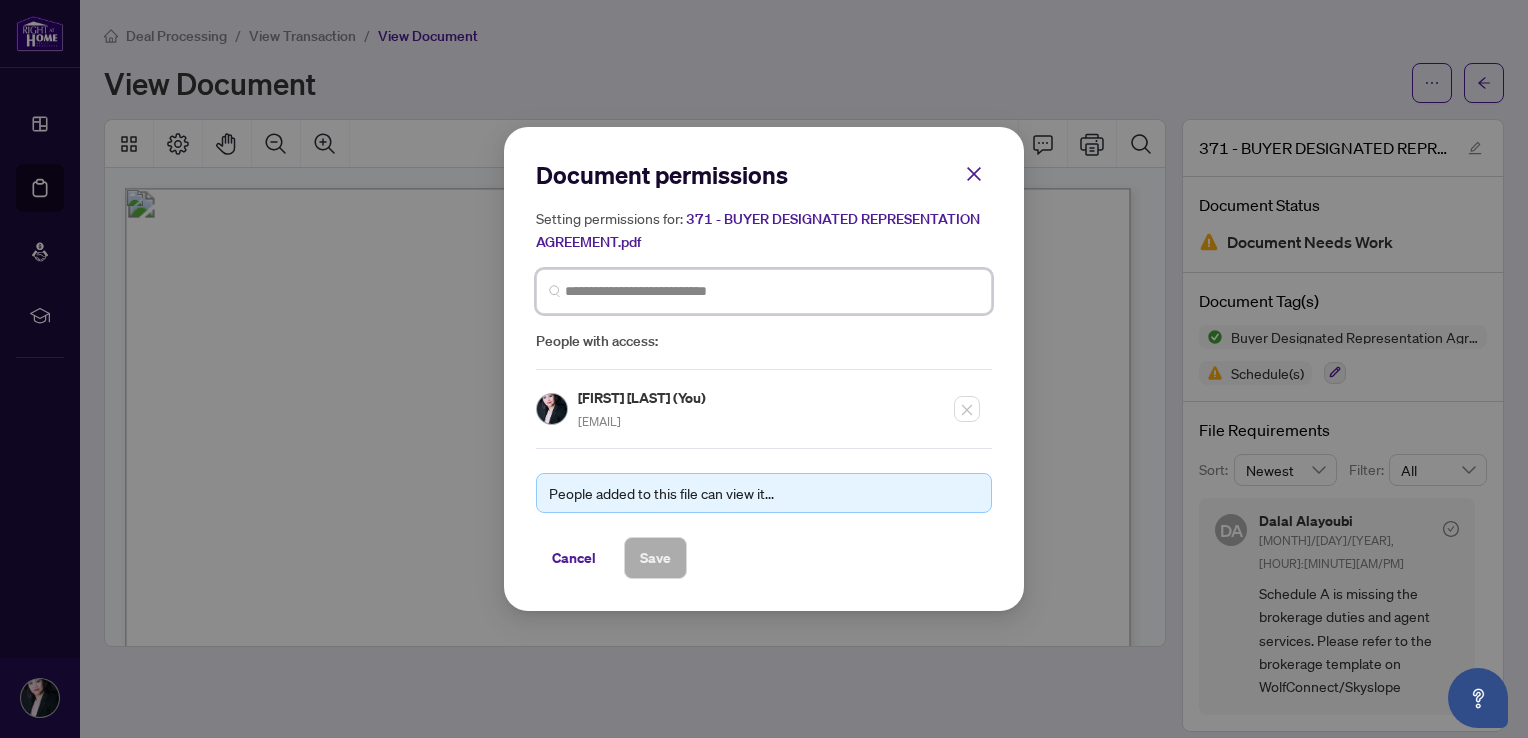 drag, startPoint x: 599, startPoint y: 292, endPoint x: 641, endPoint y: 311, distance: 46.09772 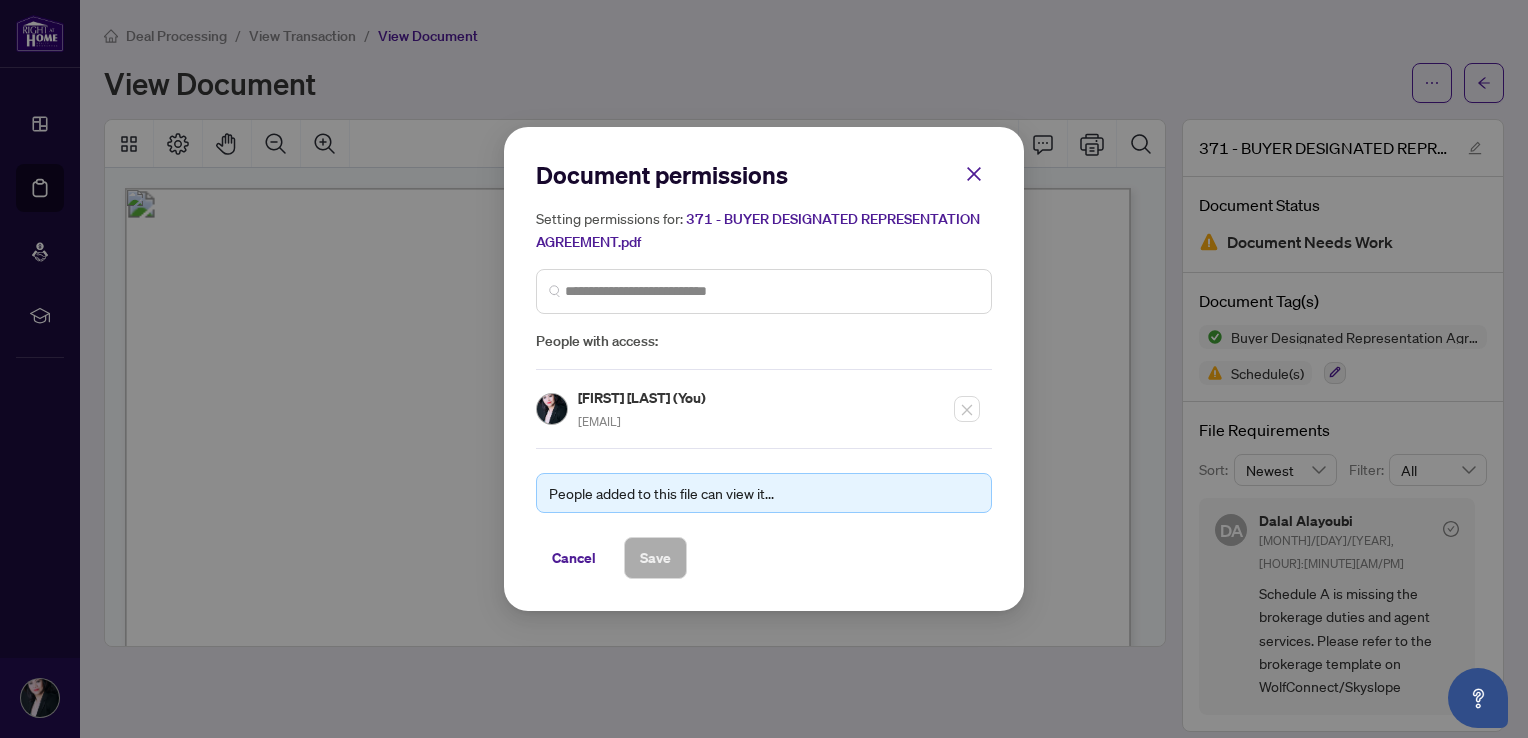 drag, startPoint x: 966, startPoint y: 174, endPoint x: 987, endPoint y: 184, distance: 23.259407 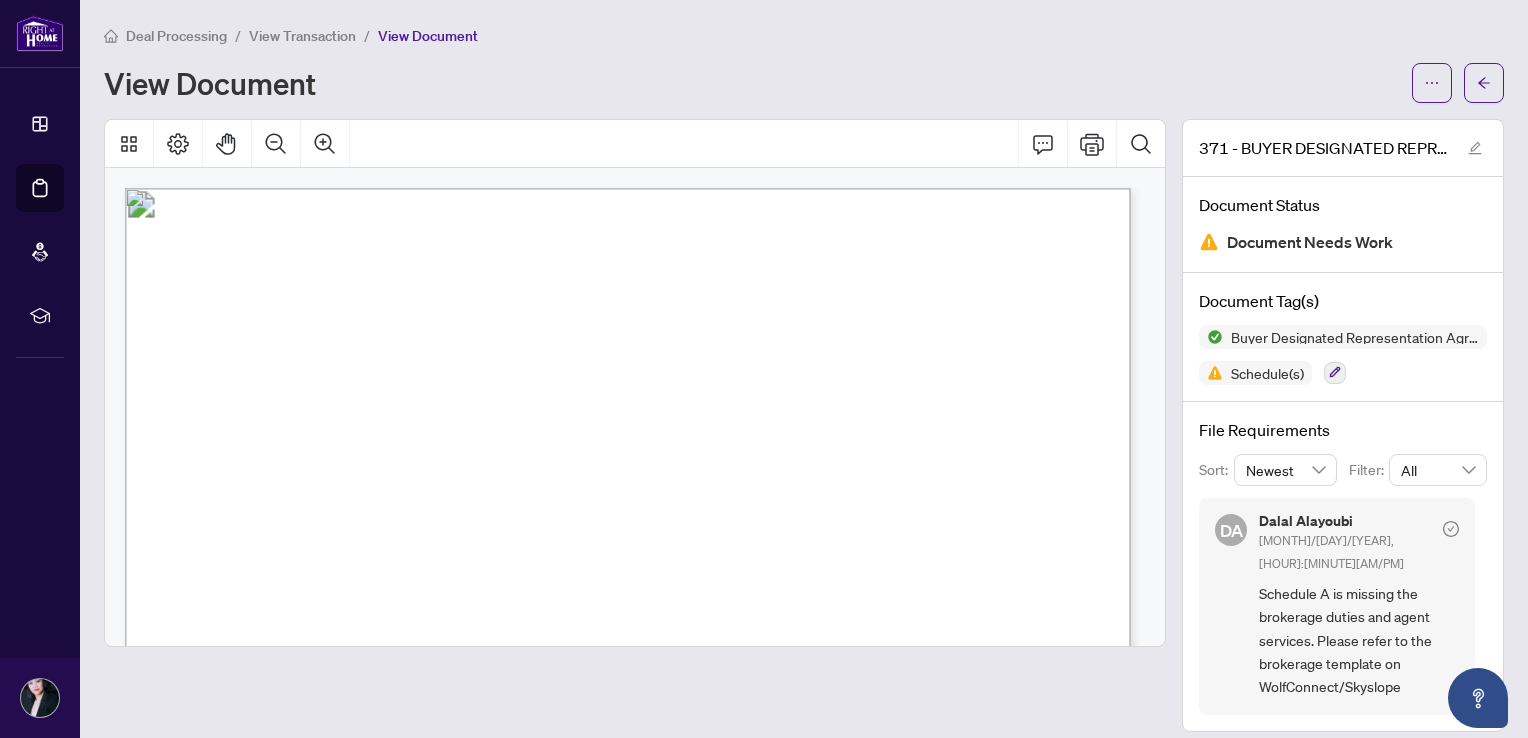 click 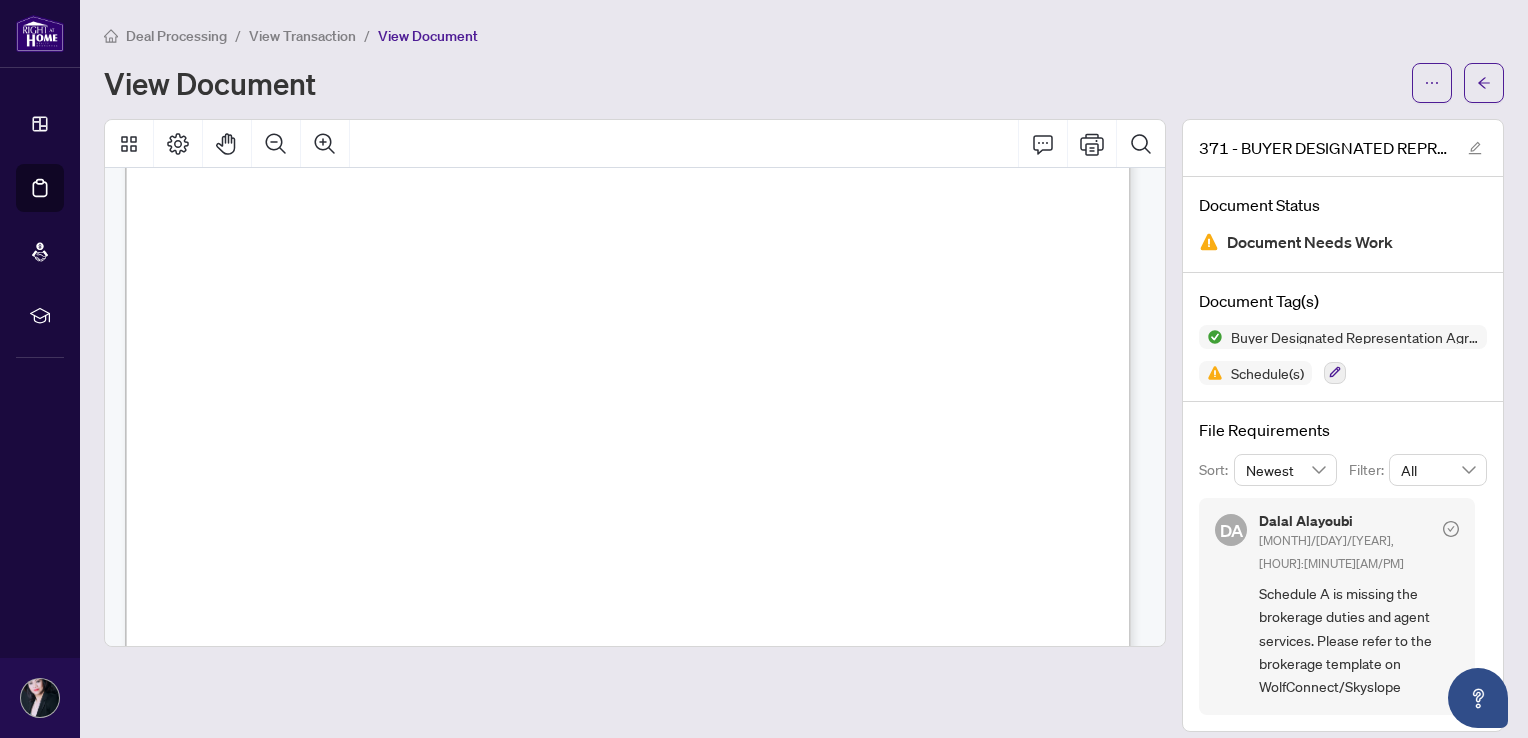 scroll, scrollTop: 0, scrollLeft: 0, axis: both 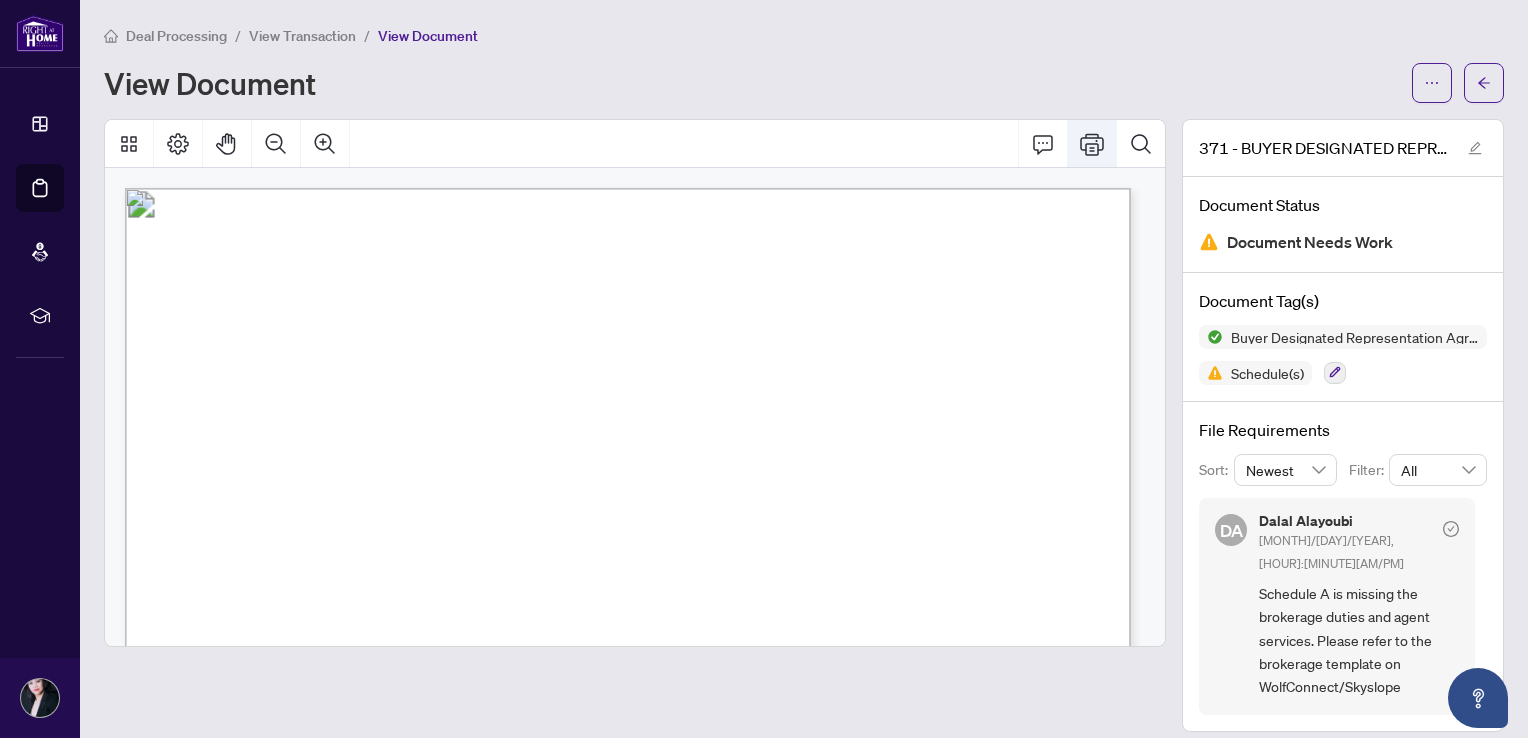 click 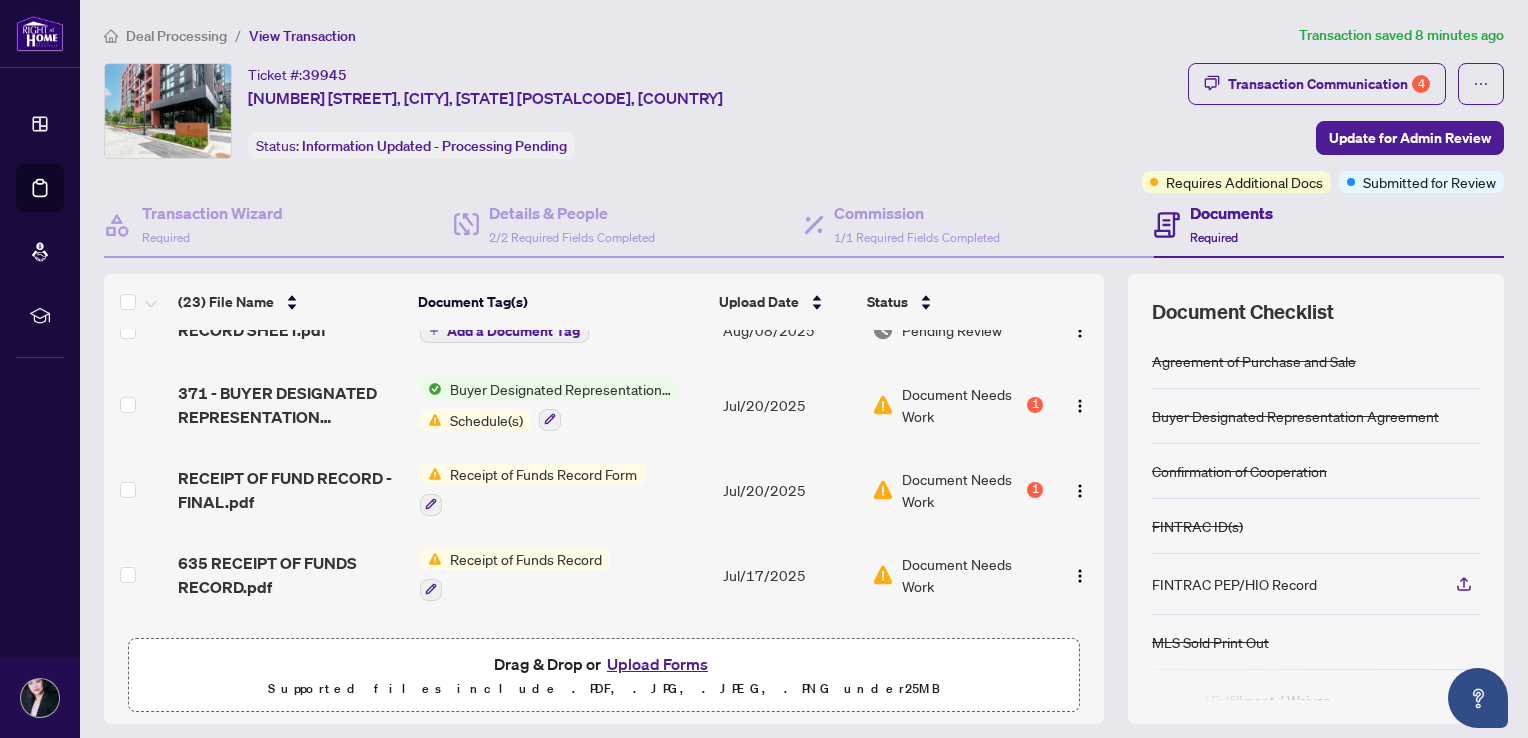 scroll, scrollTop: 0, scrollLeft: 0, axis: both 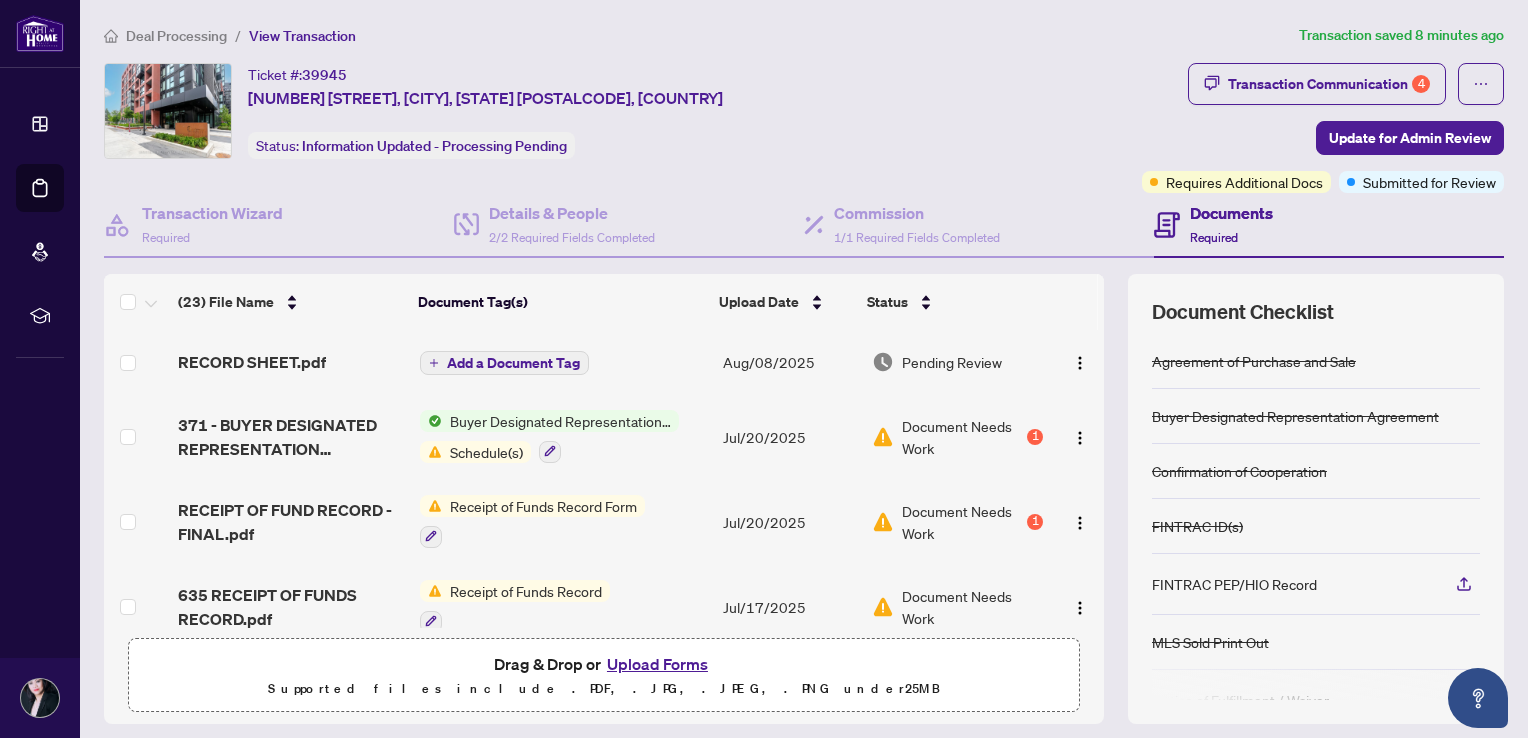 click on "Upload Forms" at bounding box center (657, 664) 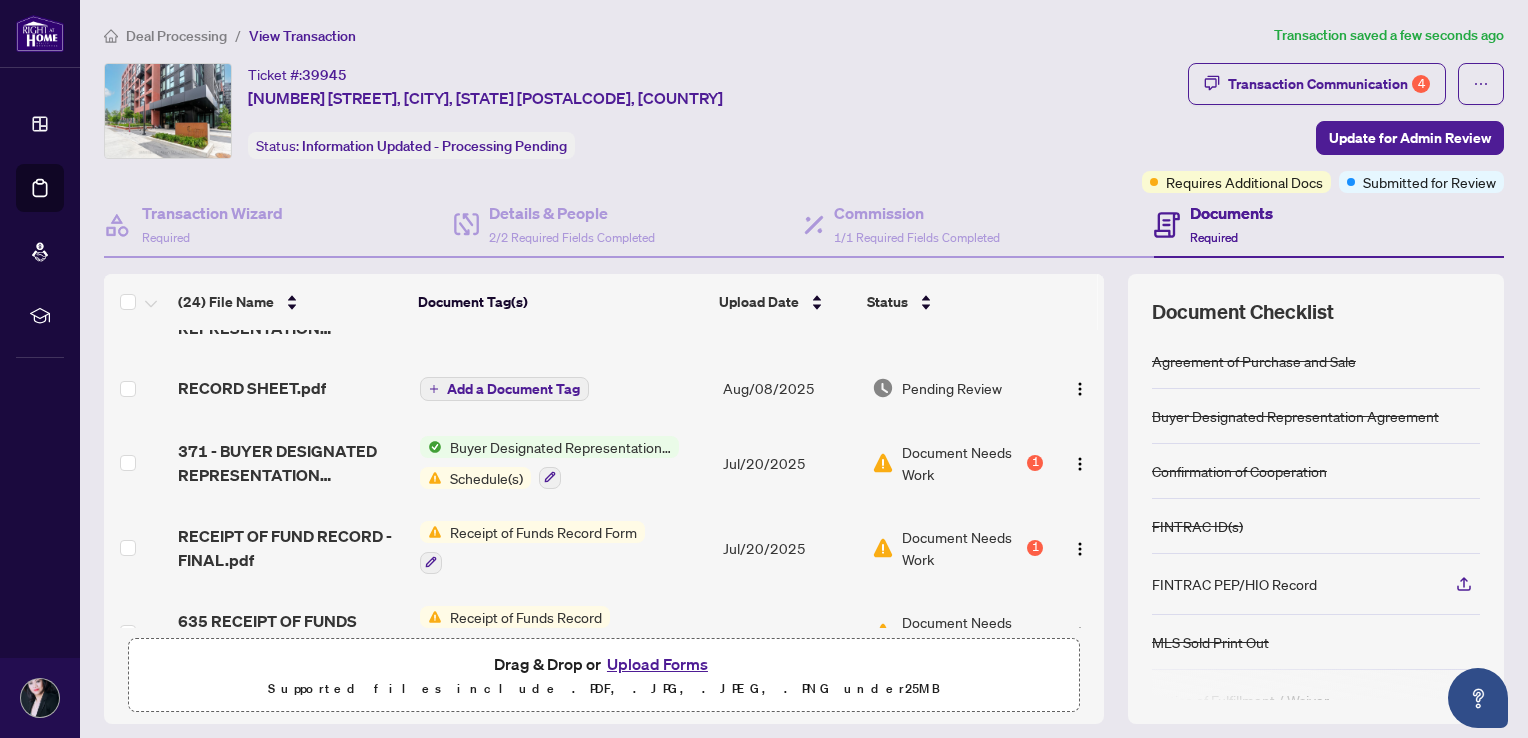 scroll, scrollTop: 100, scrollLeft: 0, axis: vertical 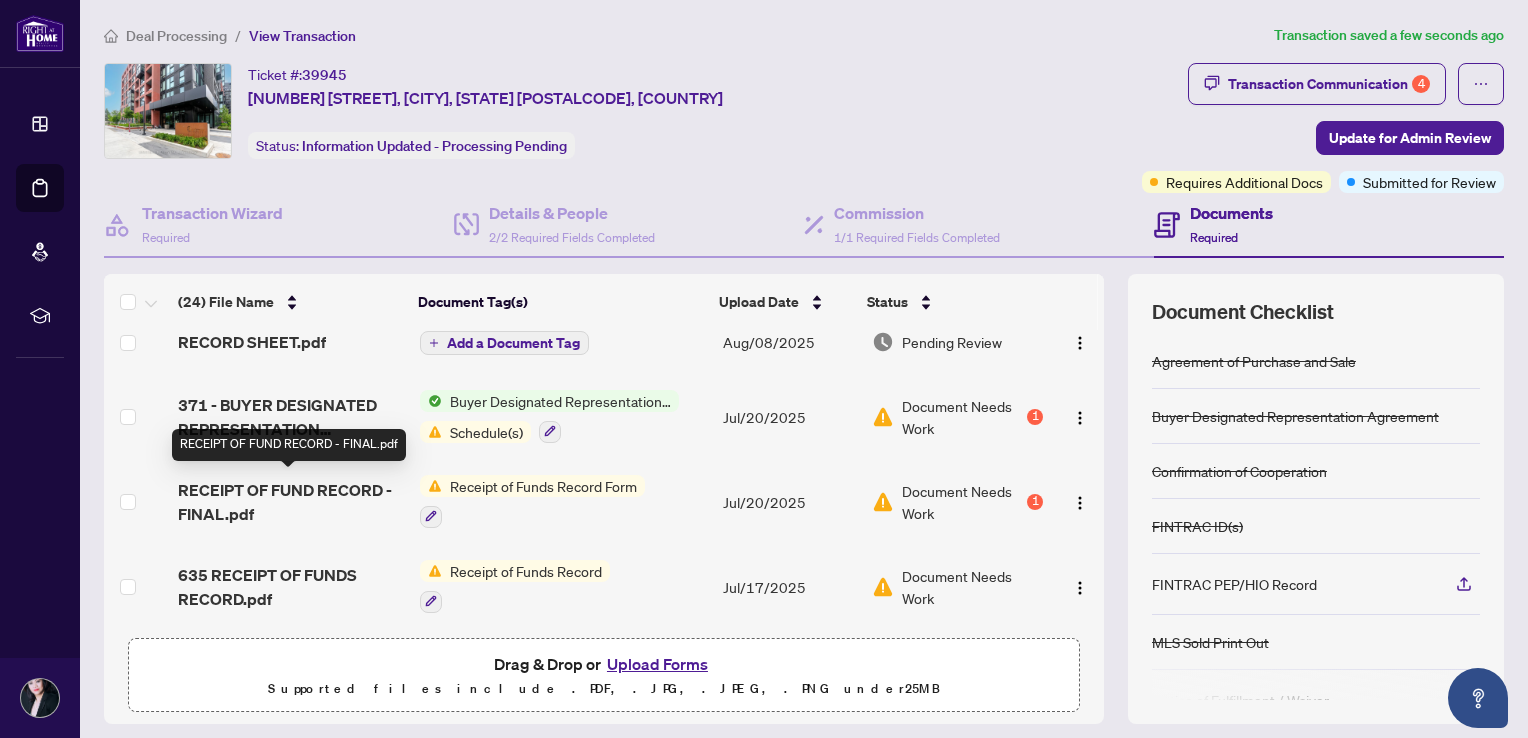 click on "RECEIPT OF FUND RECORD - FINAL.pdf" at bounding box center [291, 502] 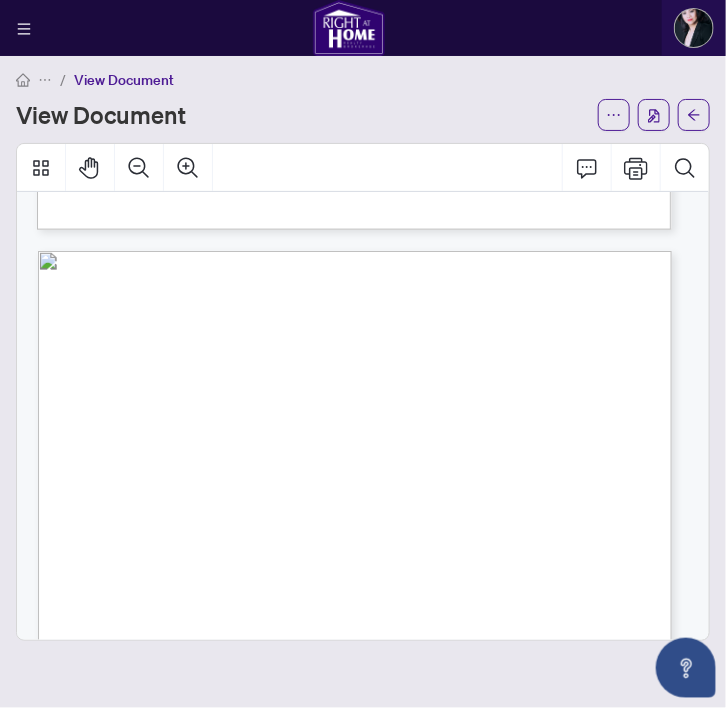 scroll, scrollTop: 900, scrollLeft: 0, axis: vertical 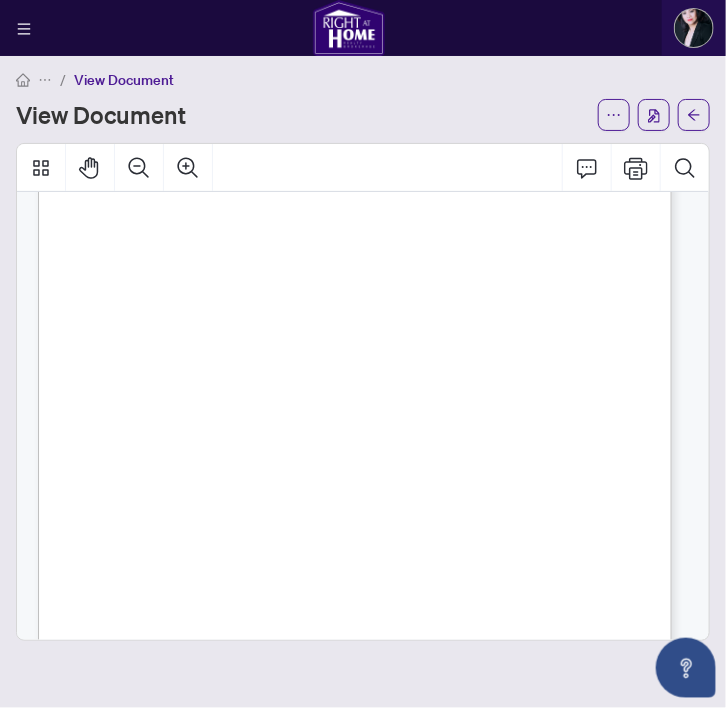 click at bounding box center (369, 578) 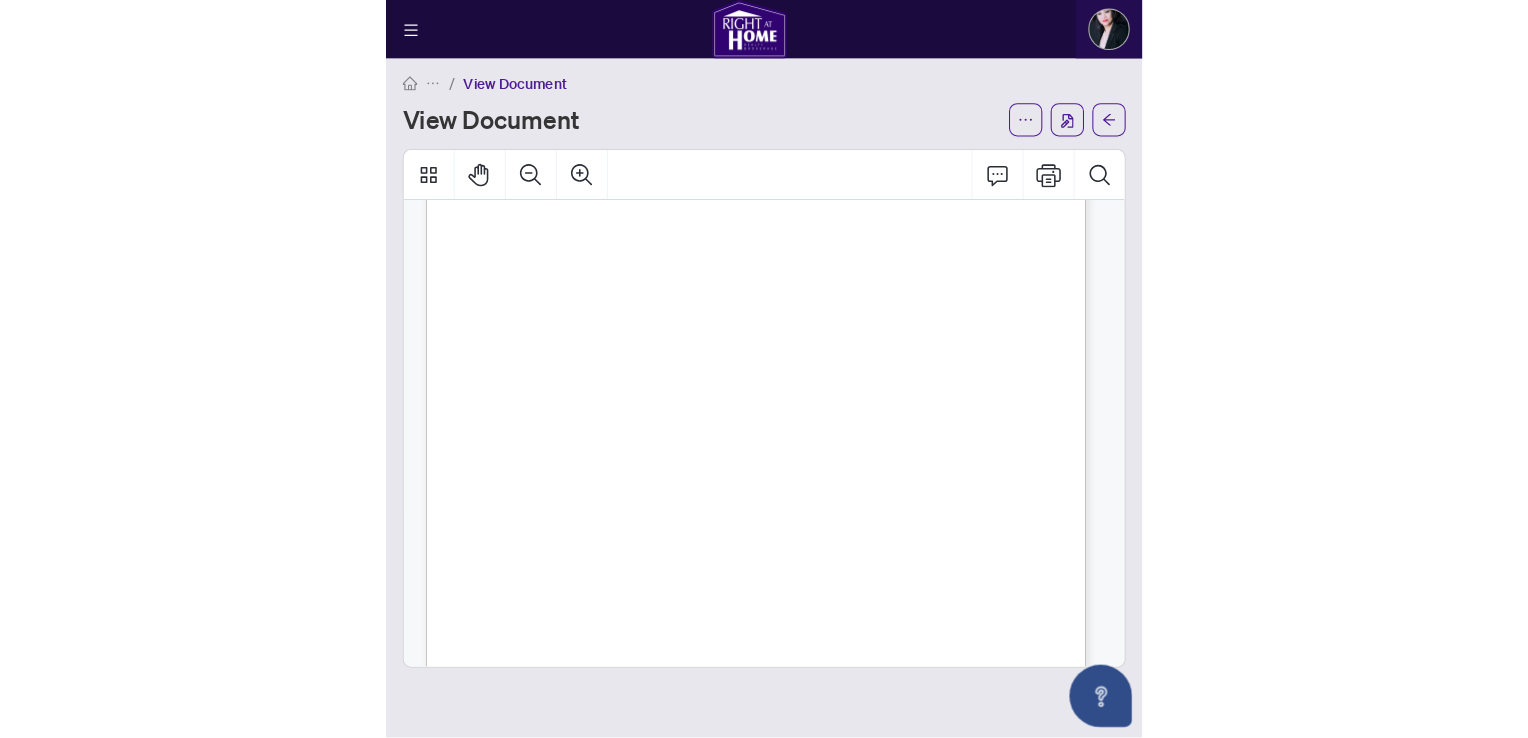 scroll, scrollTop: 1000, scrollLeft: 0, axis: vertical 